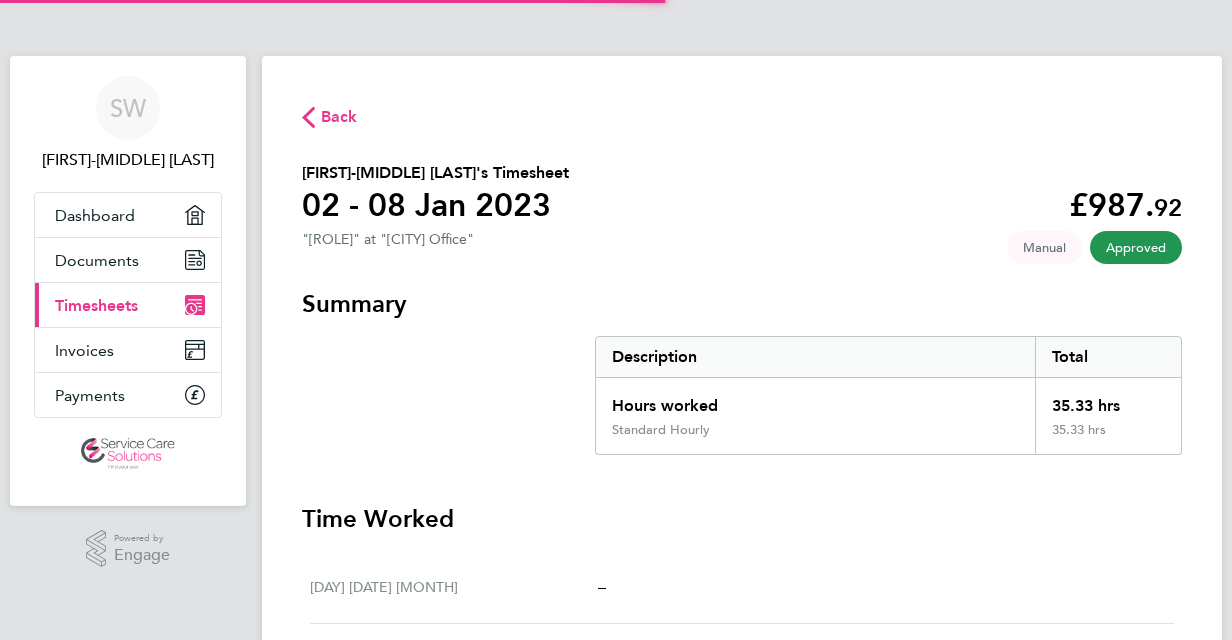 scroll, scrollTop: 0, scrollLeft: 0, axis: both 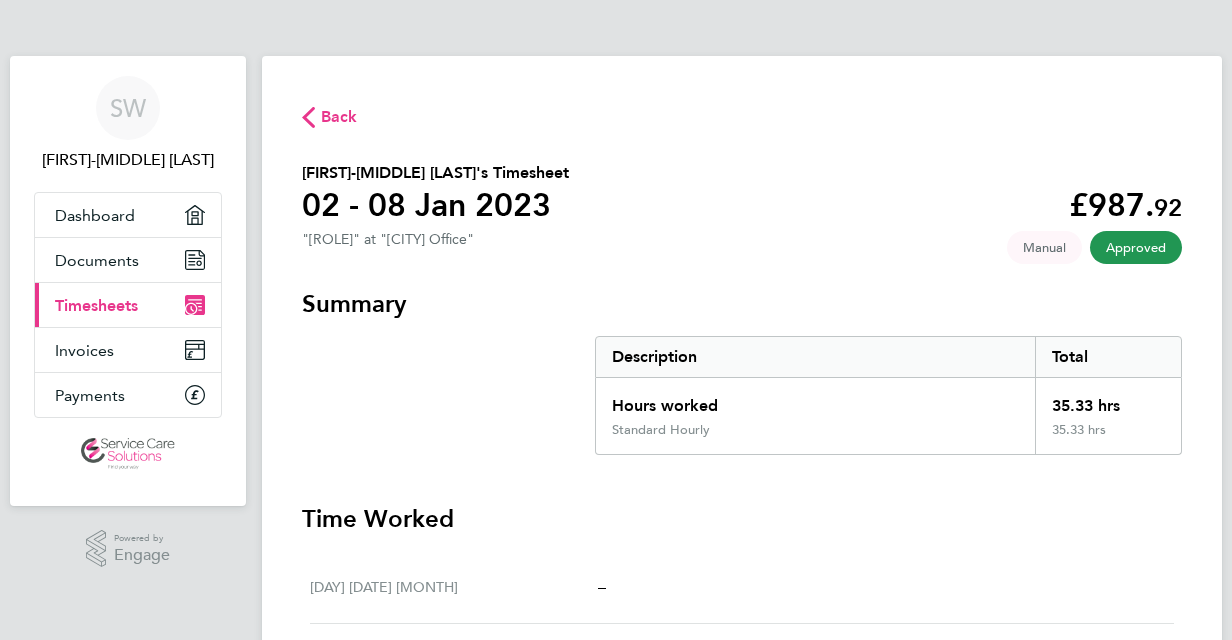click on "Timesheets" at bounding box center [96, 305] 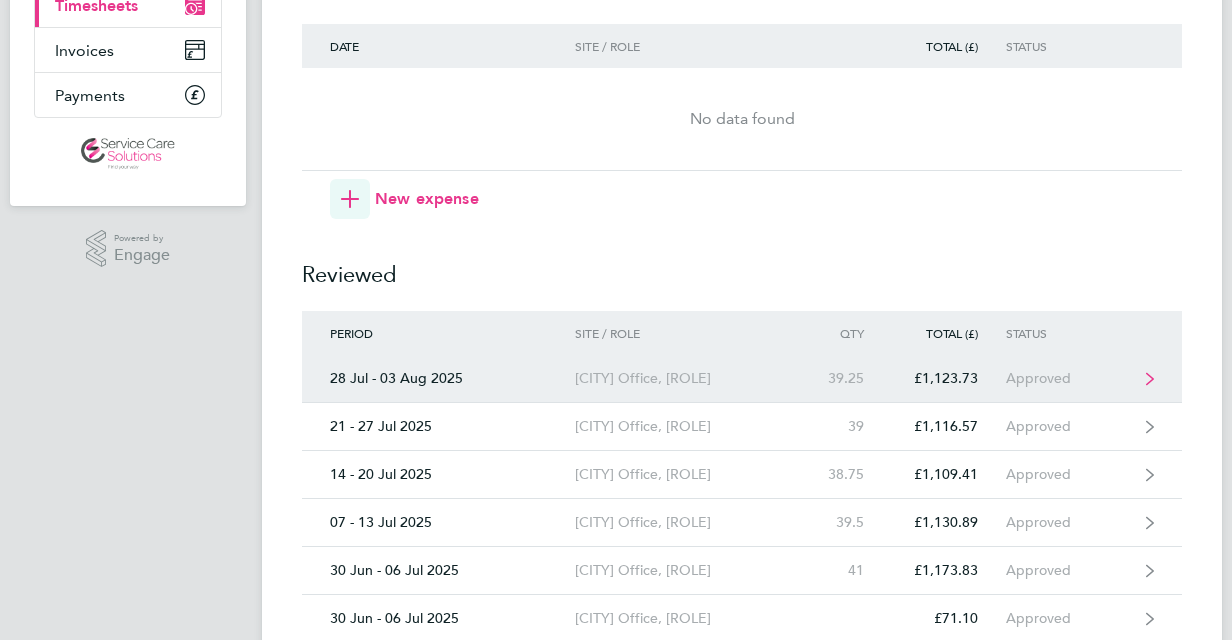 scroll, scrollTop: 0, scrollLeft: 0, axis: both 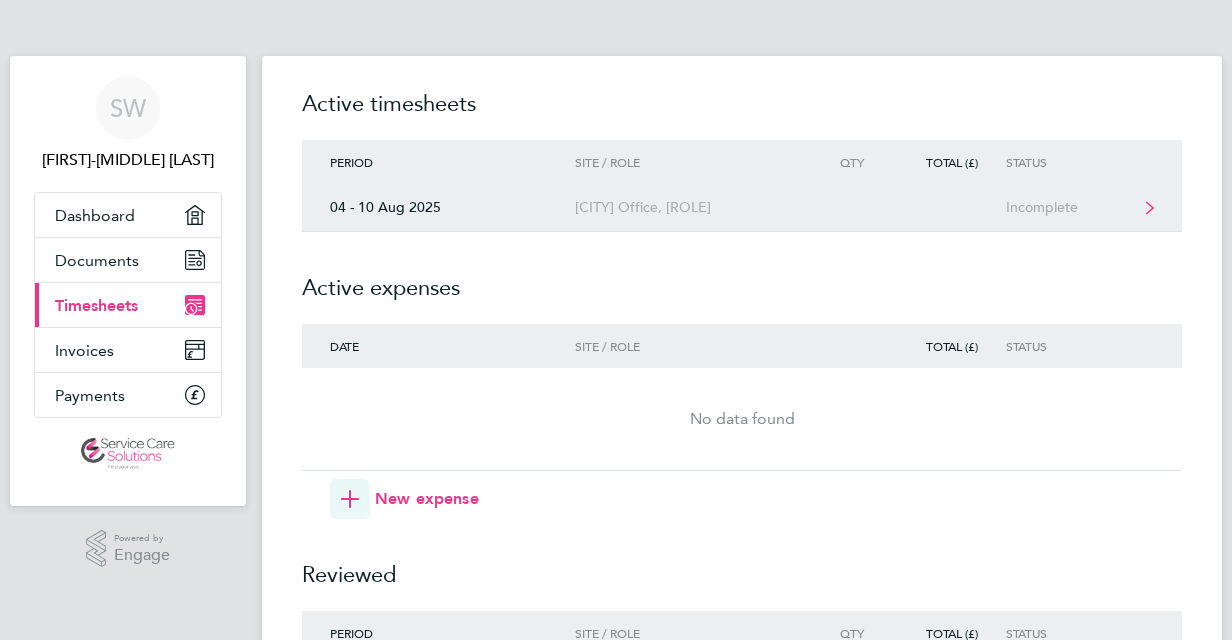 click on "[CITY] Office, [ROLE]" 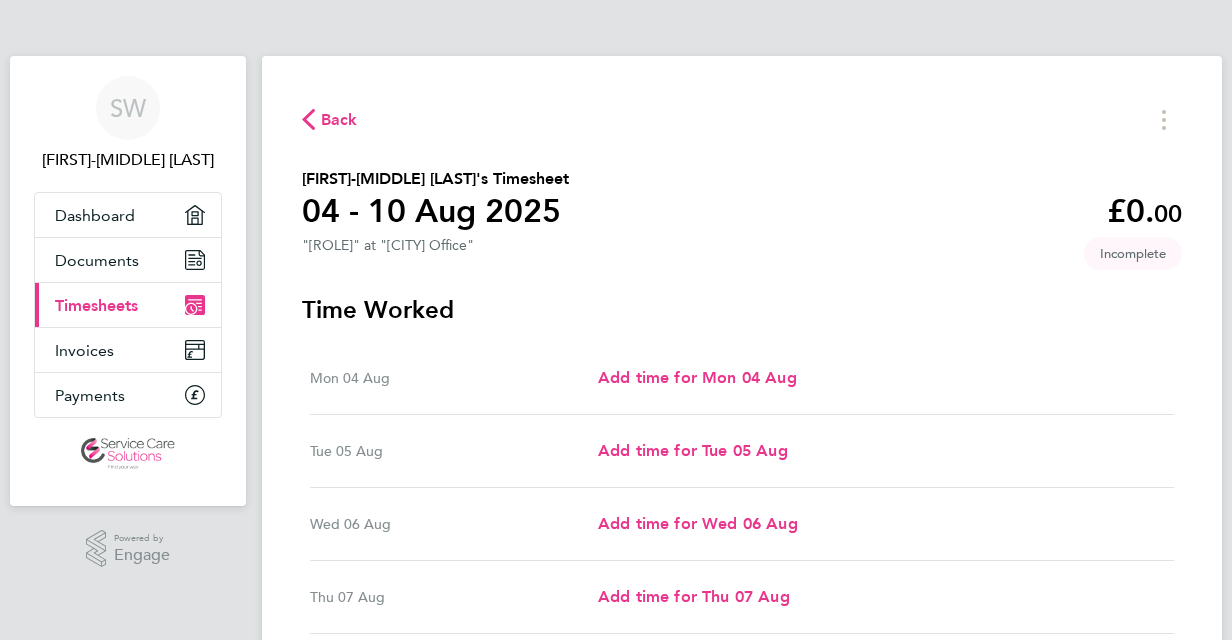 click on "Back" 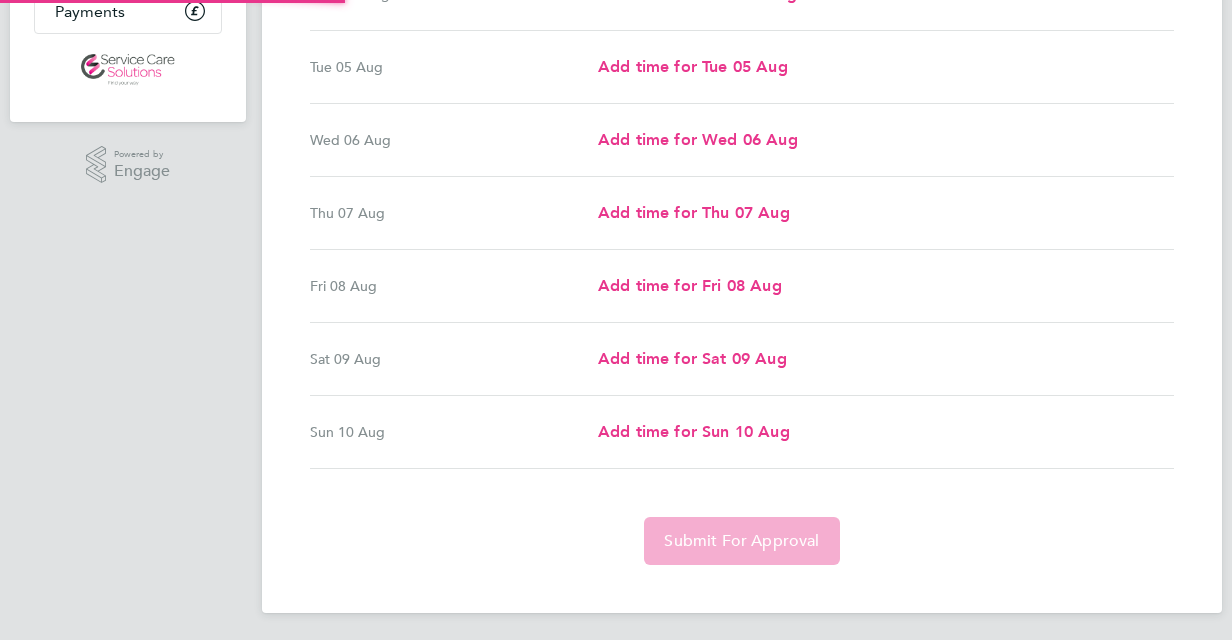 scroll, scrollTop: 387, scrollLeft: 0, axis: vertical 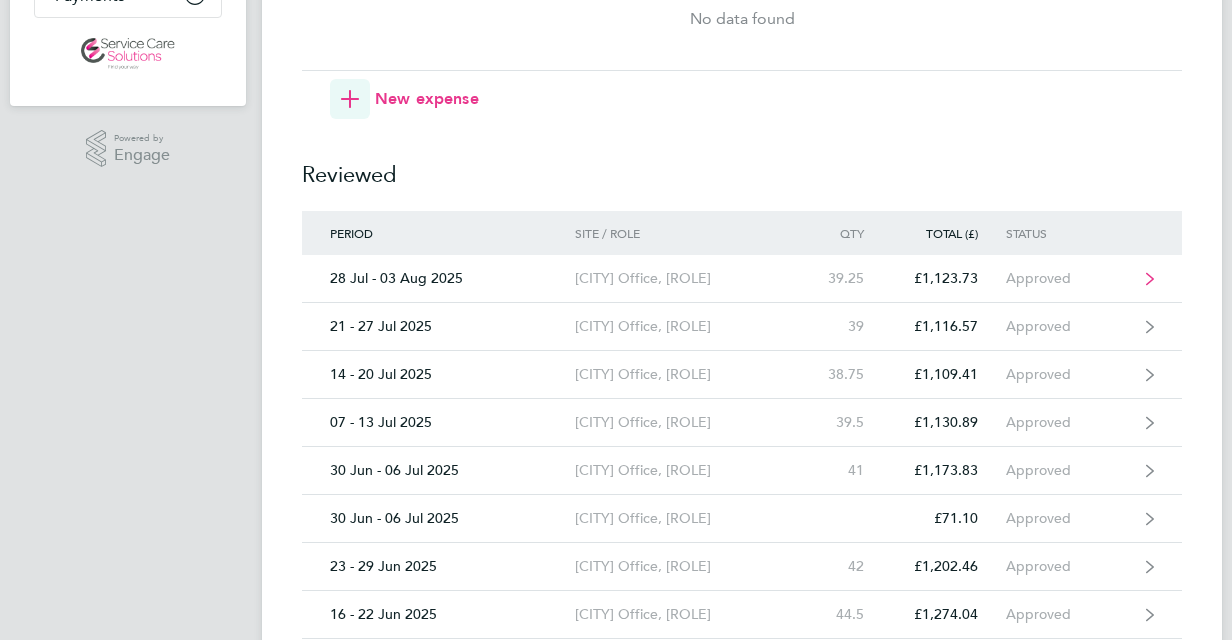 click on "[CITY] Office, [ROLE]" 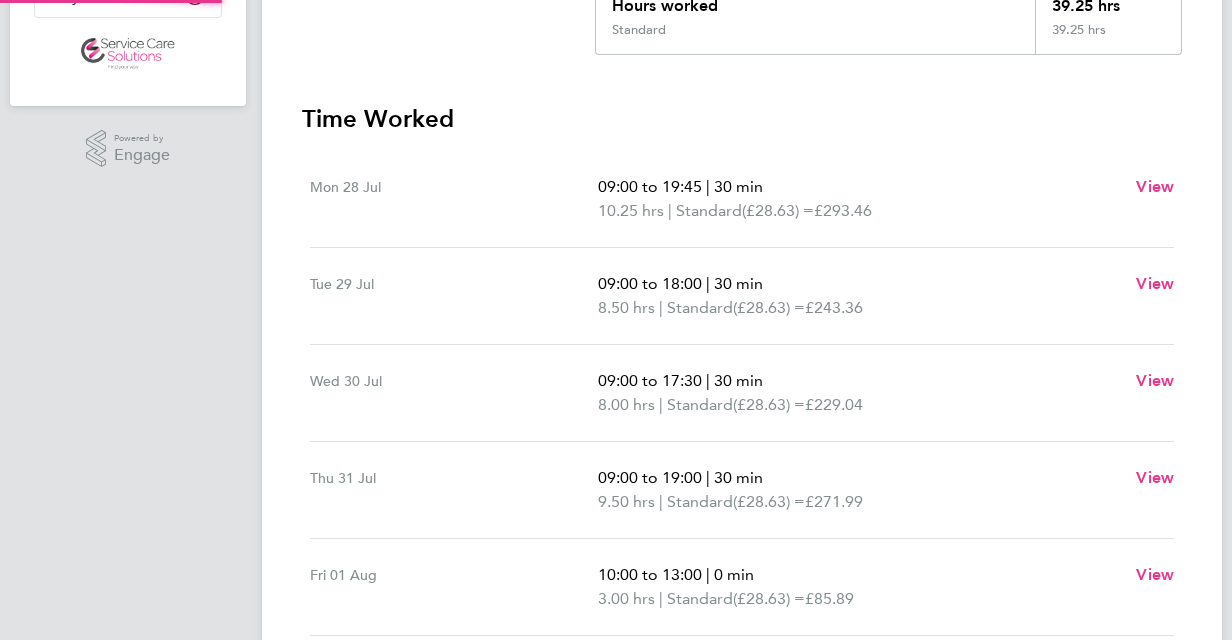 scroll, scrollTop: 0, scrollLeft: 0, axis: both 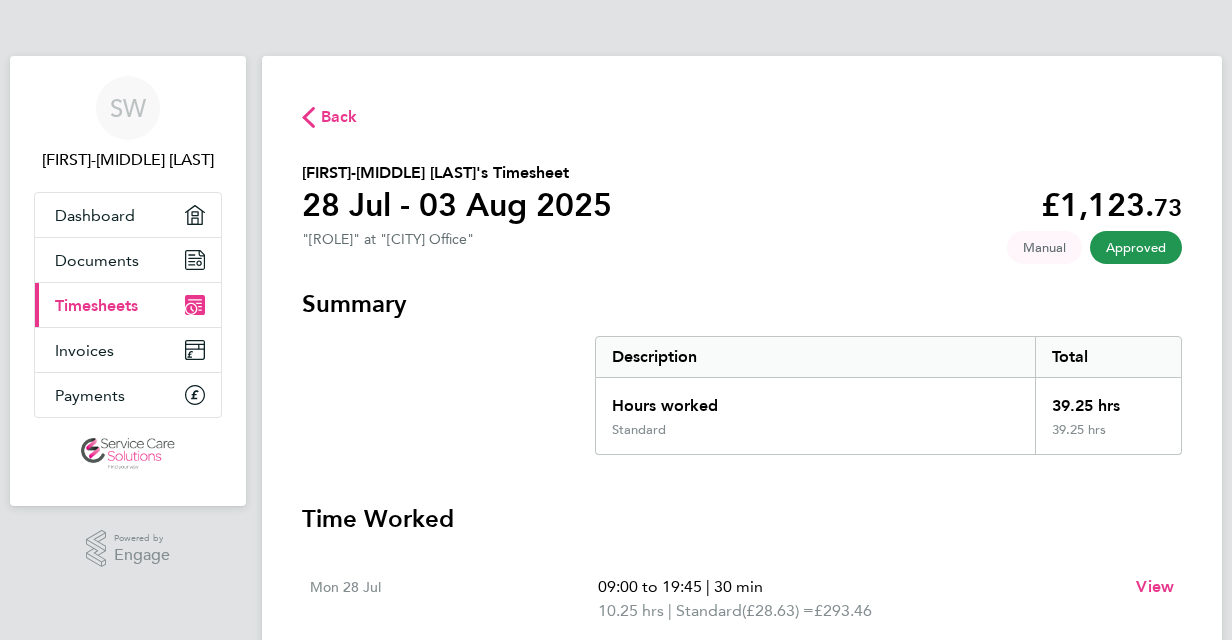 click on "Back" 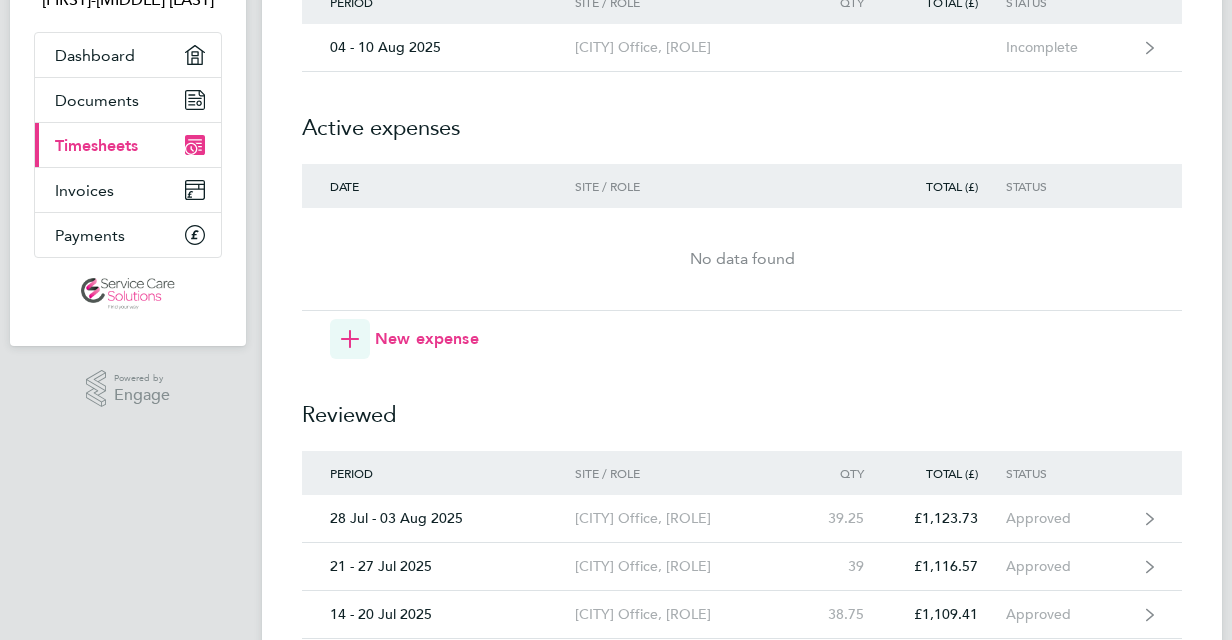 scroll, scrollTop: 400, scrollLeft: 0, axis: vertical 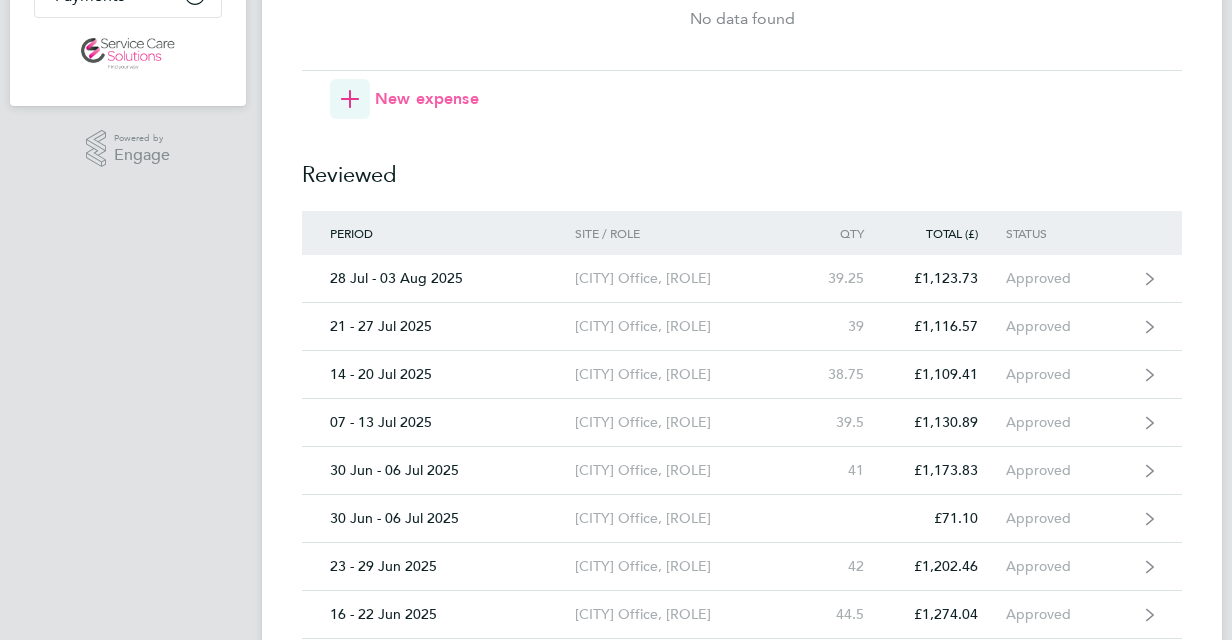 click on "New expense" 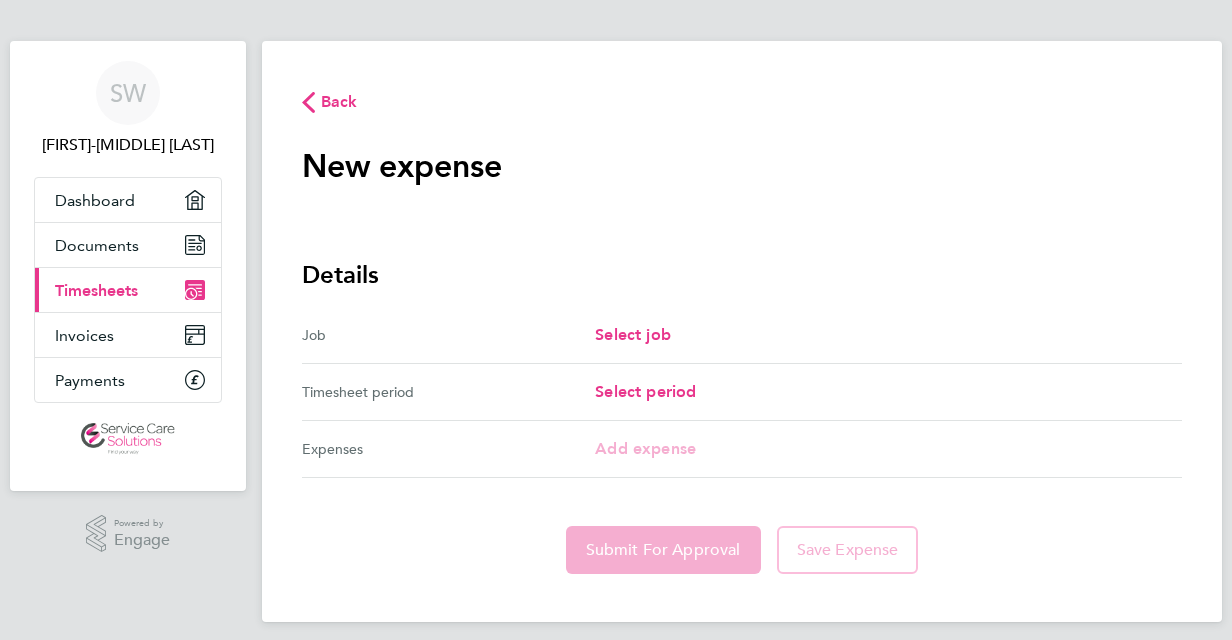 scroll, scrollTop: 28, scrollLeft: 0, axis: vertical 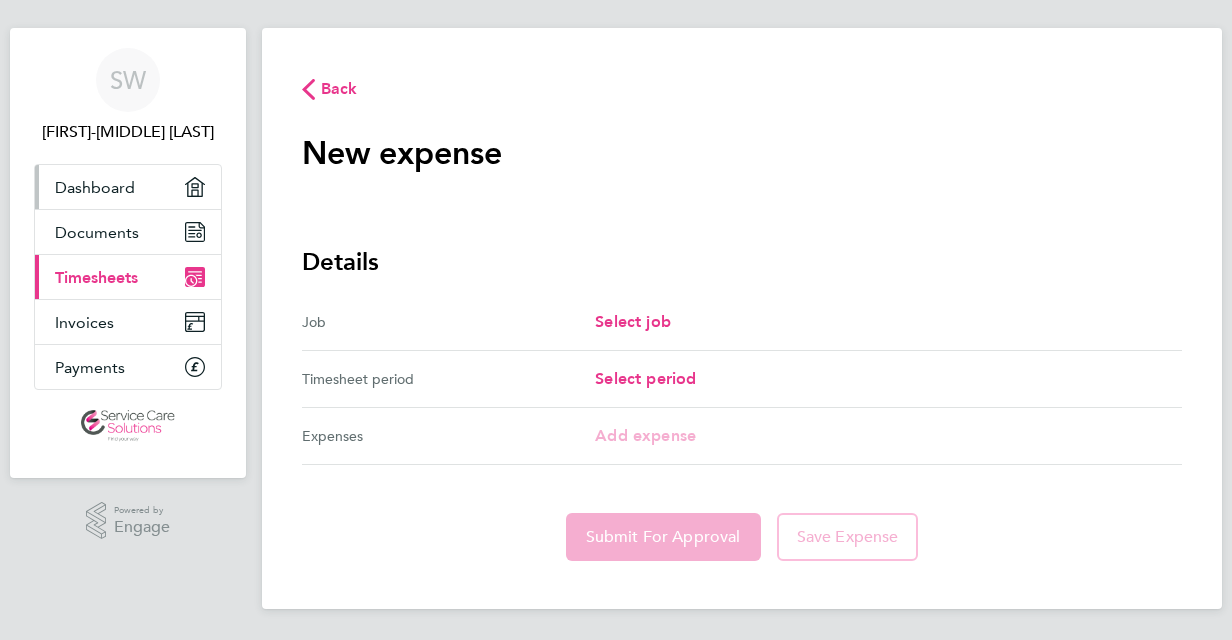 click on "Dashboard" at bounding box center [95, 187] 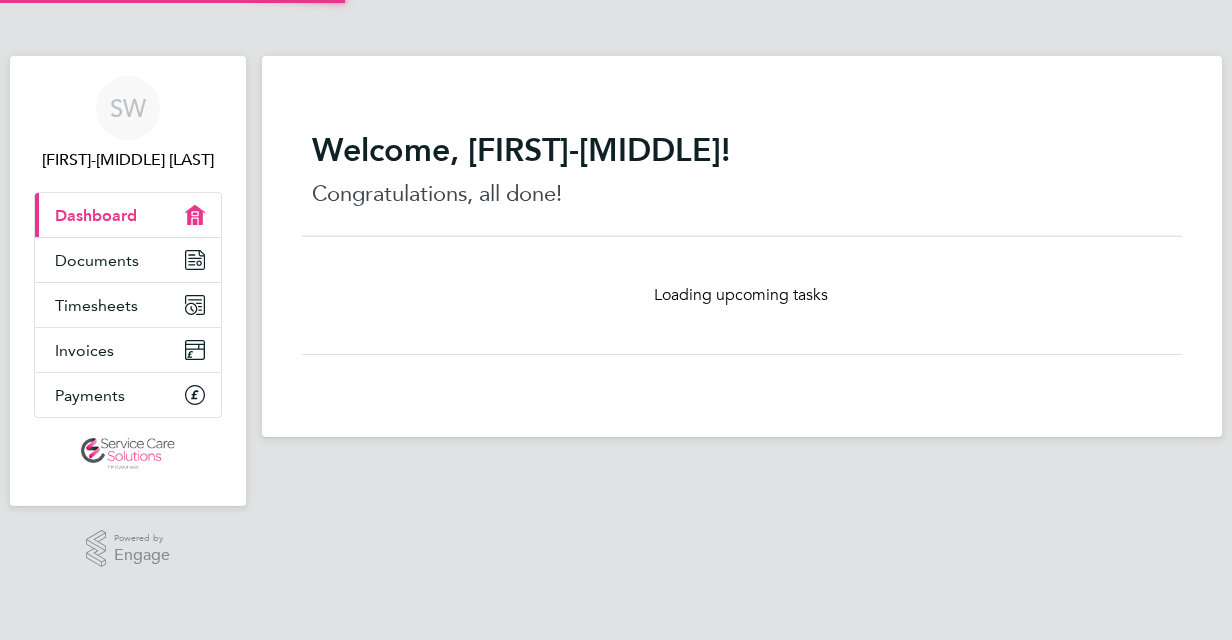 scroll, scrollTop: 0, scrollLeft: 0, axis: both 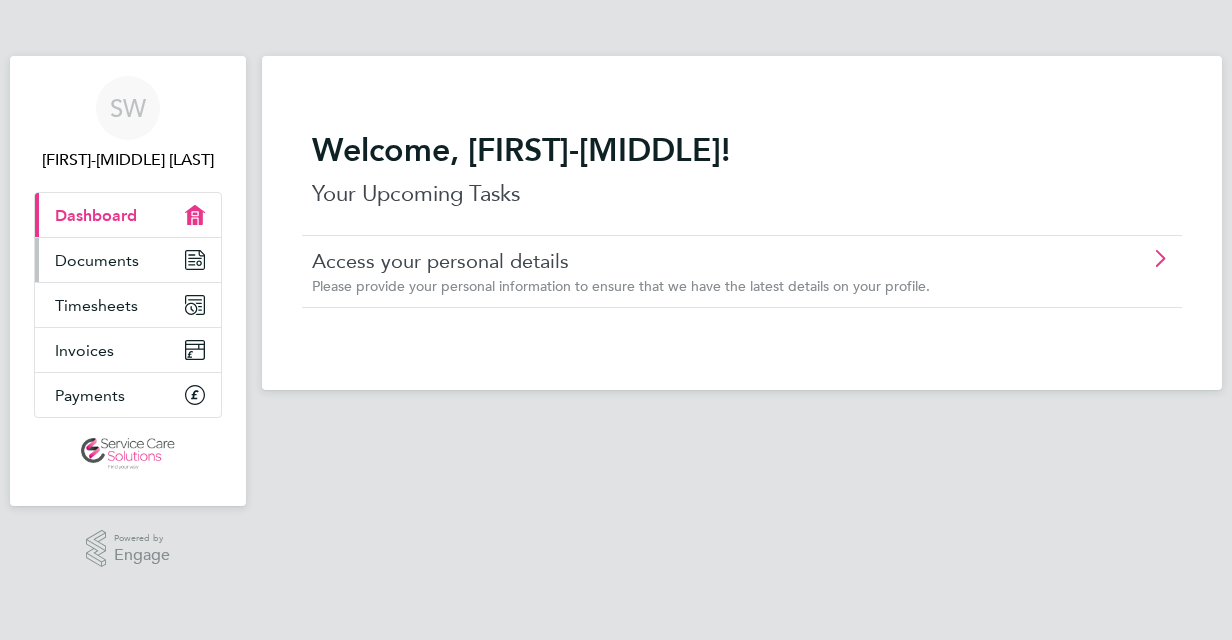 click on "Documents" at bounding box center [128, 260] 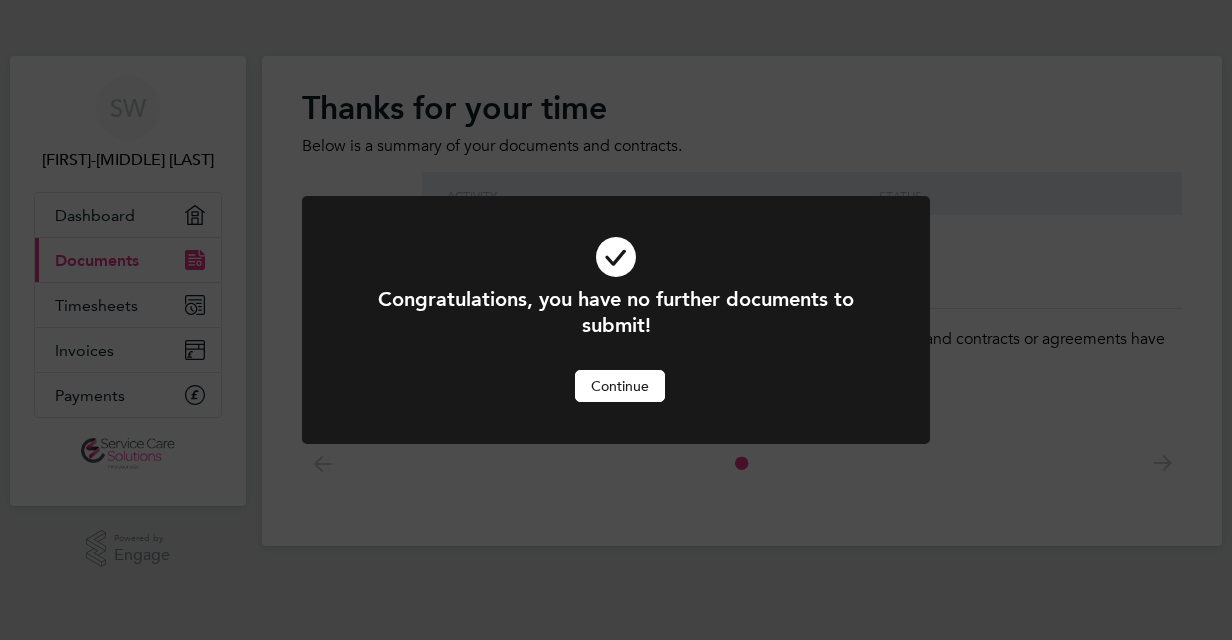 click on "Continue" at bounding box center [620, 386] 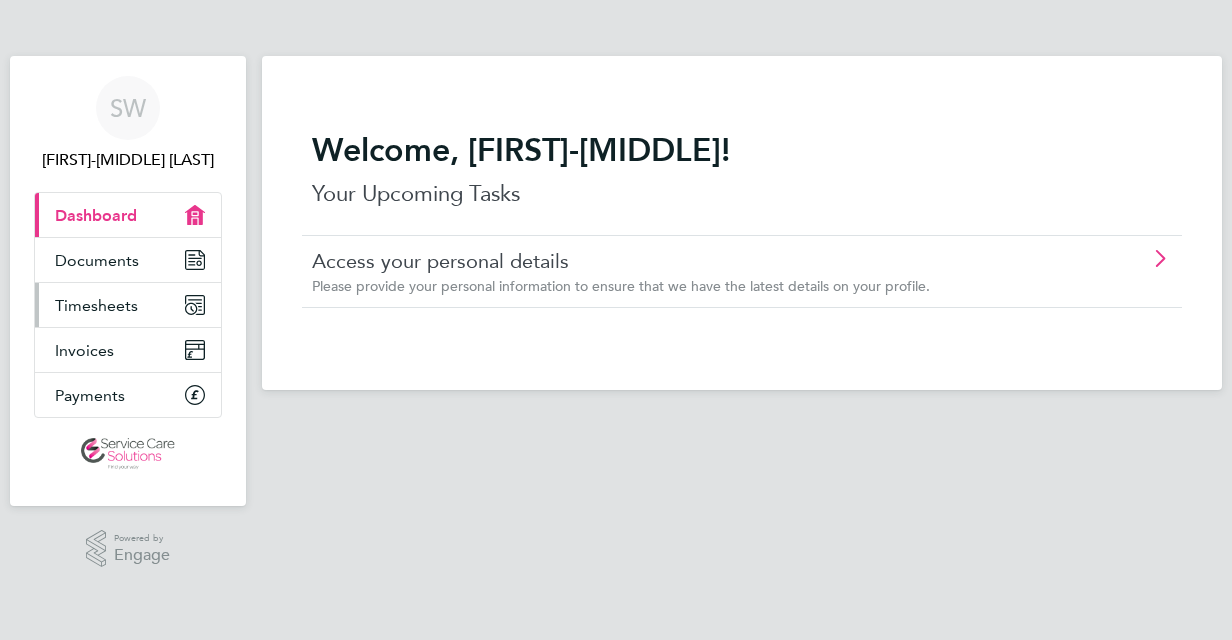 click on "Timesheets" at bounding box center [128, 305] 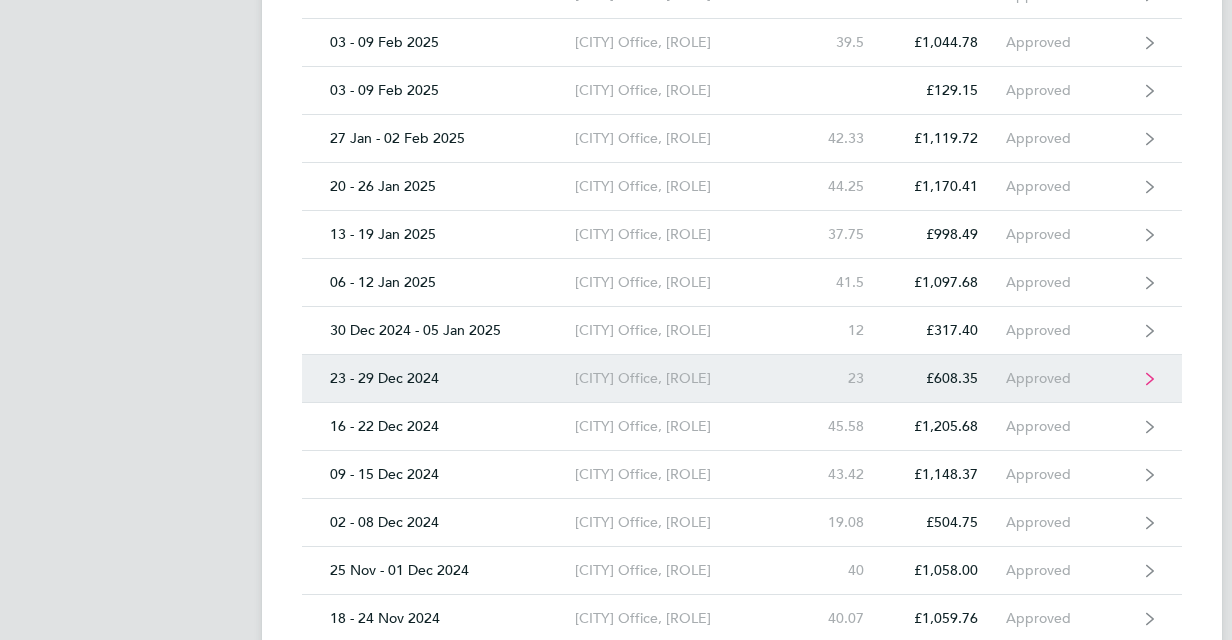 scroll, scrollTop: 1690, scrollLeft: 0, axis: vertical 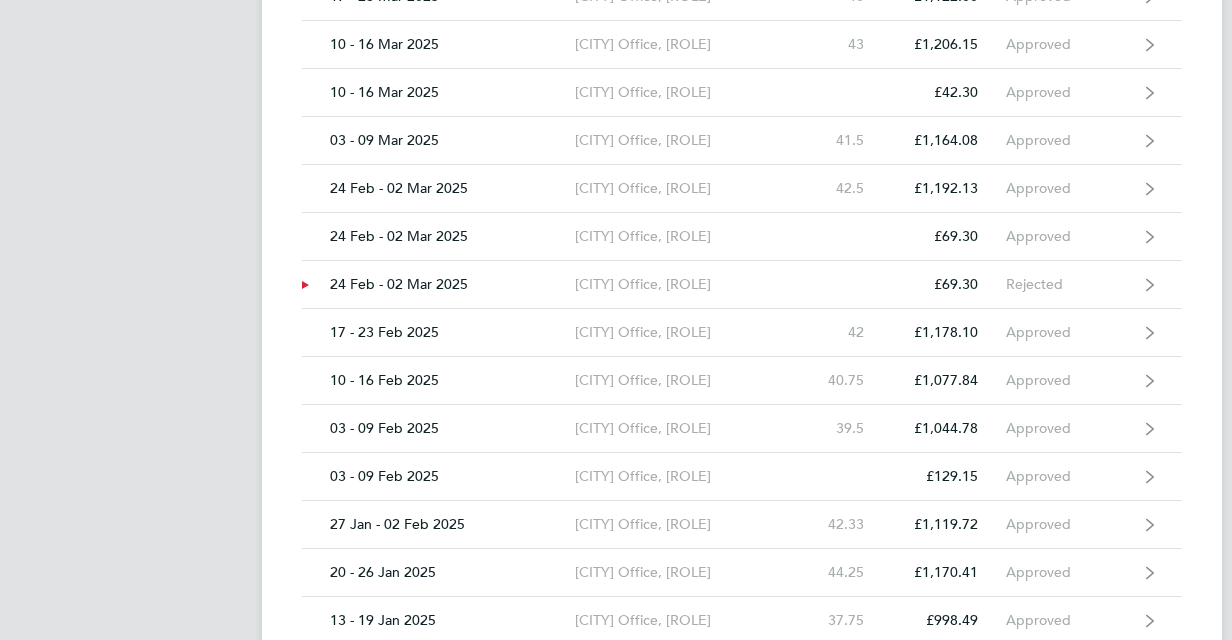 drag, startPoint x: 1228, startPoint y: 315, endPoint x: 1234, endPoint y: 107, distance: 208.08652 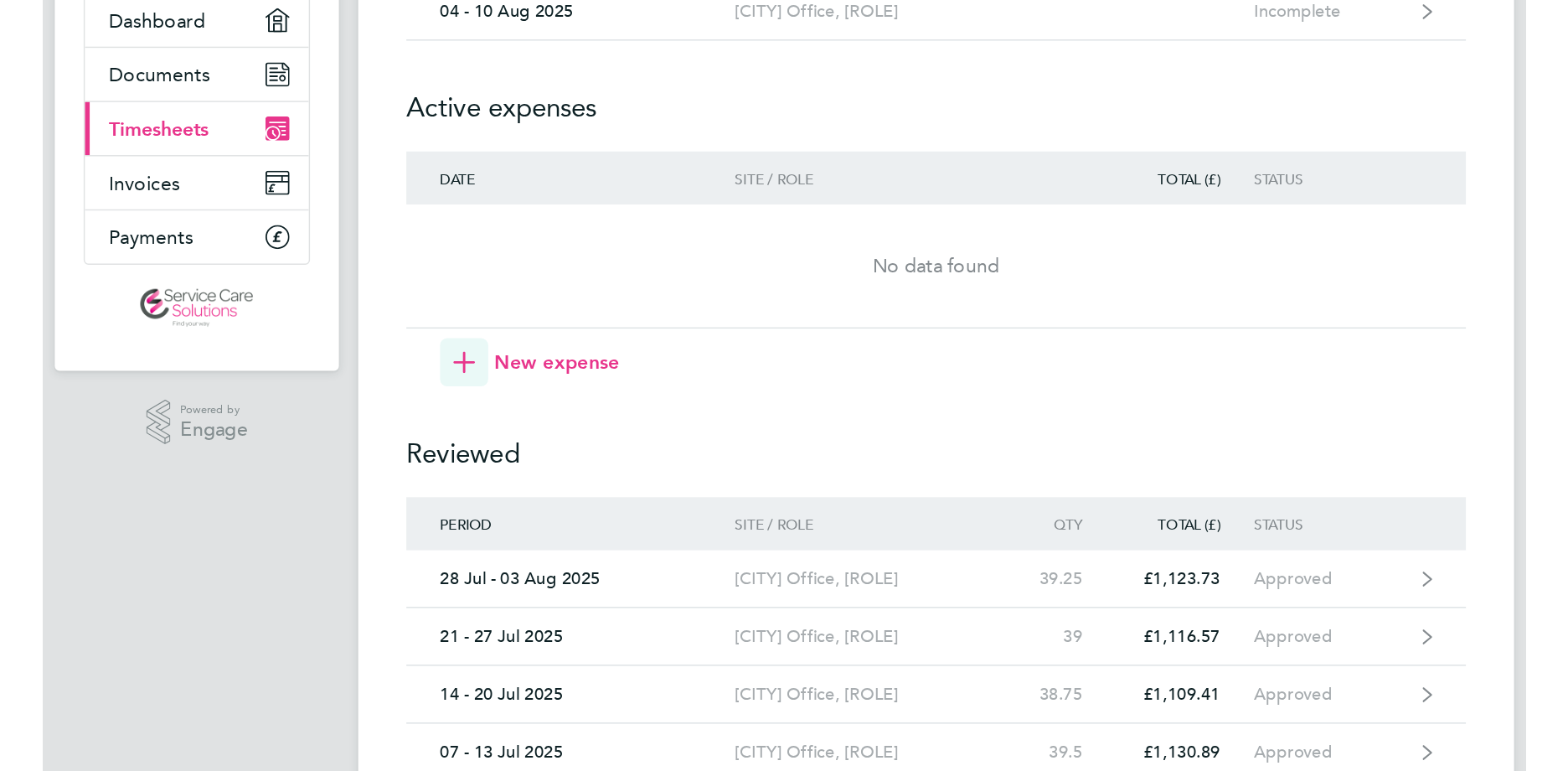 scroll, scrollTop: 0, scrollLeft: 0, axis: both 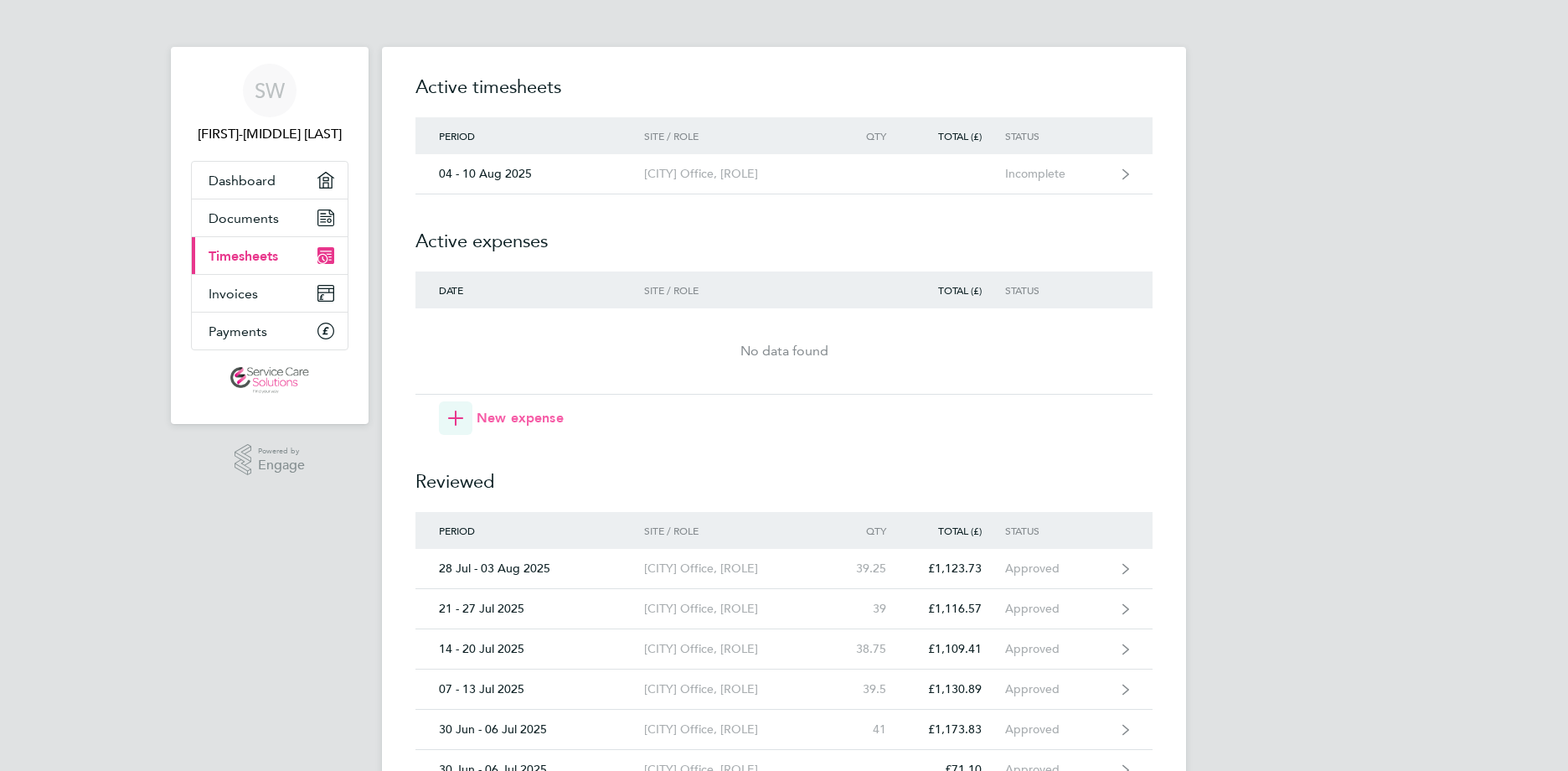 click 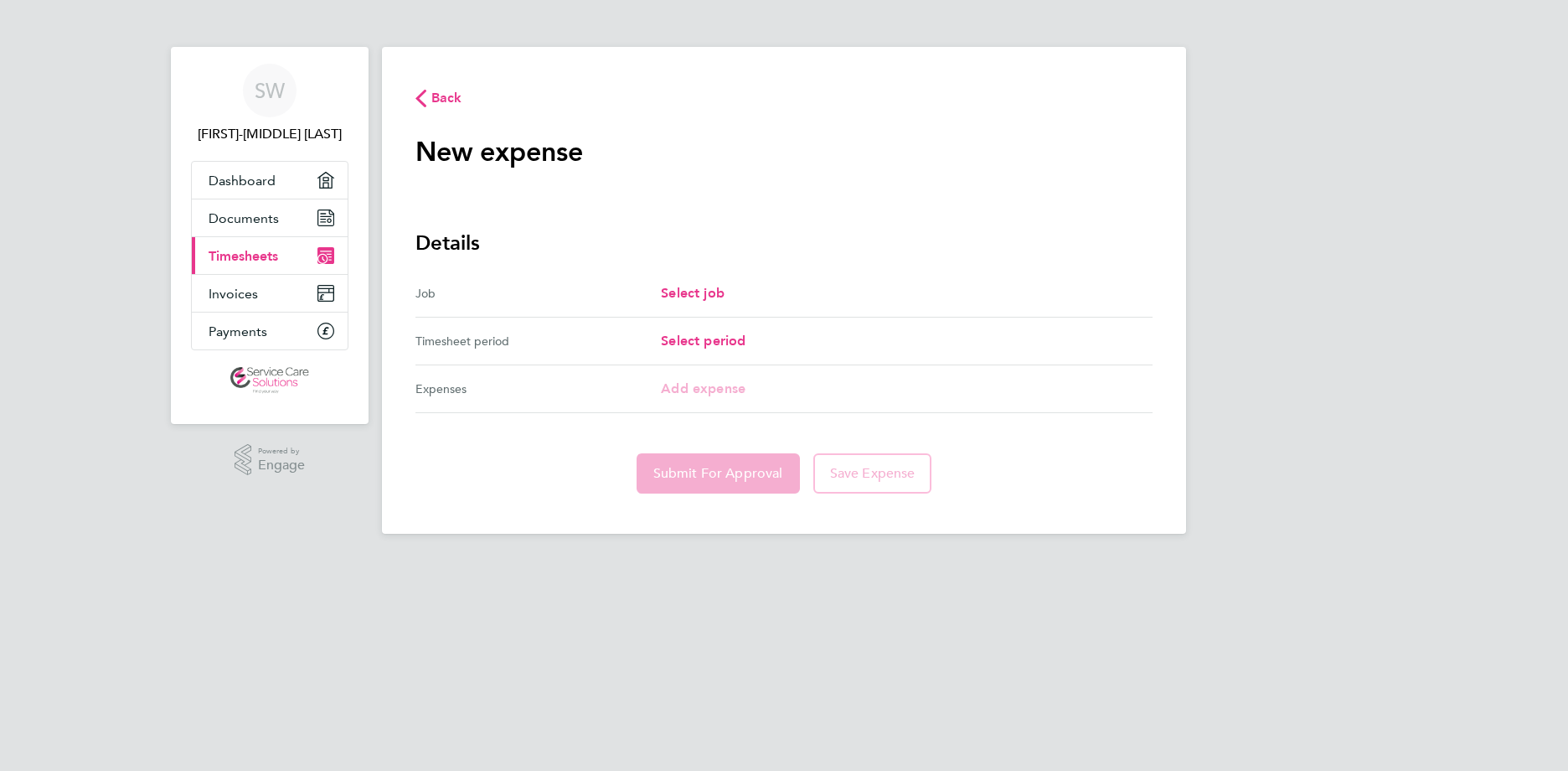 click on "Select job" at bounding box center [906, 293] 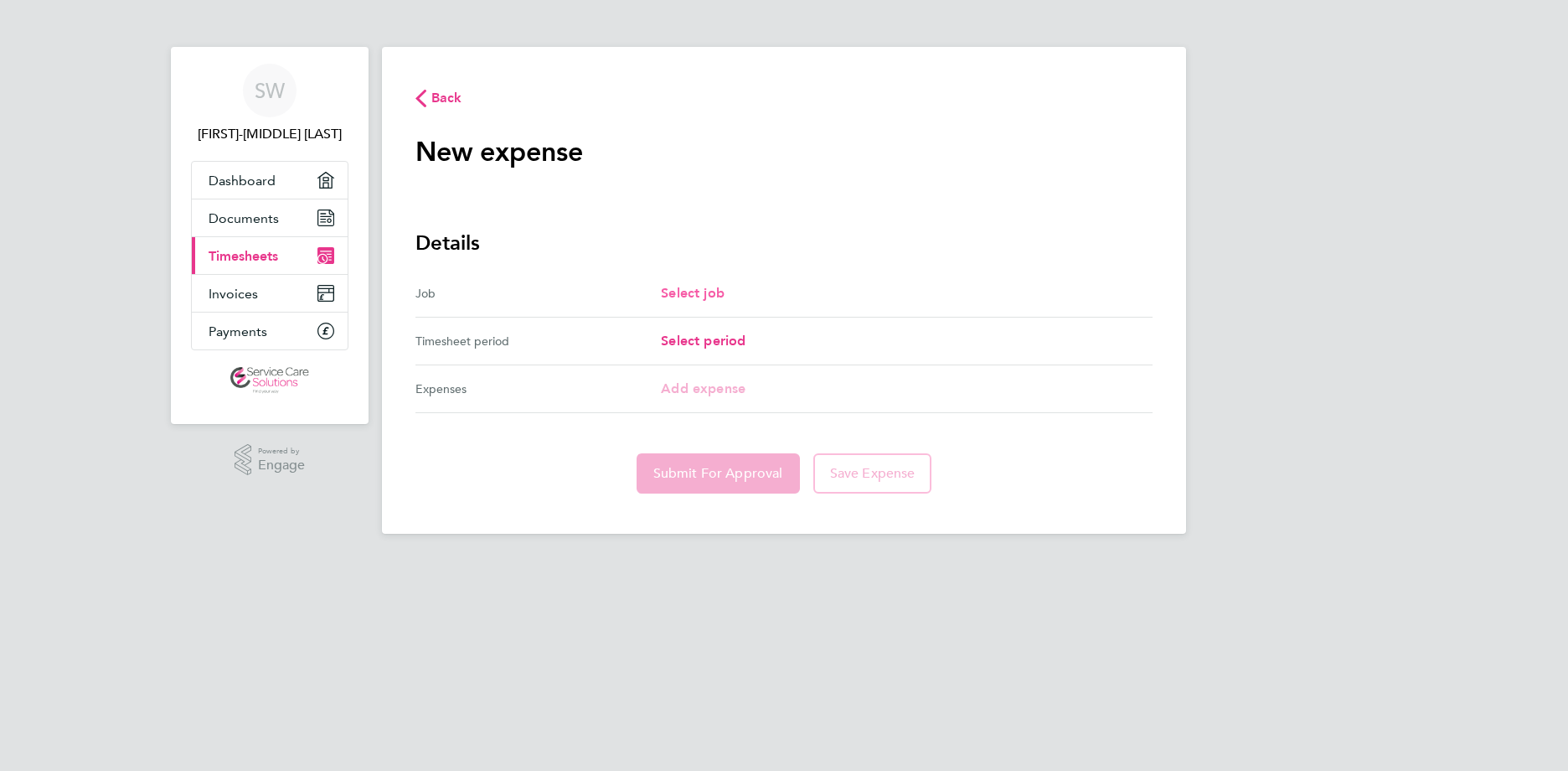 click on "Select job" at bounding box center (693, 292) 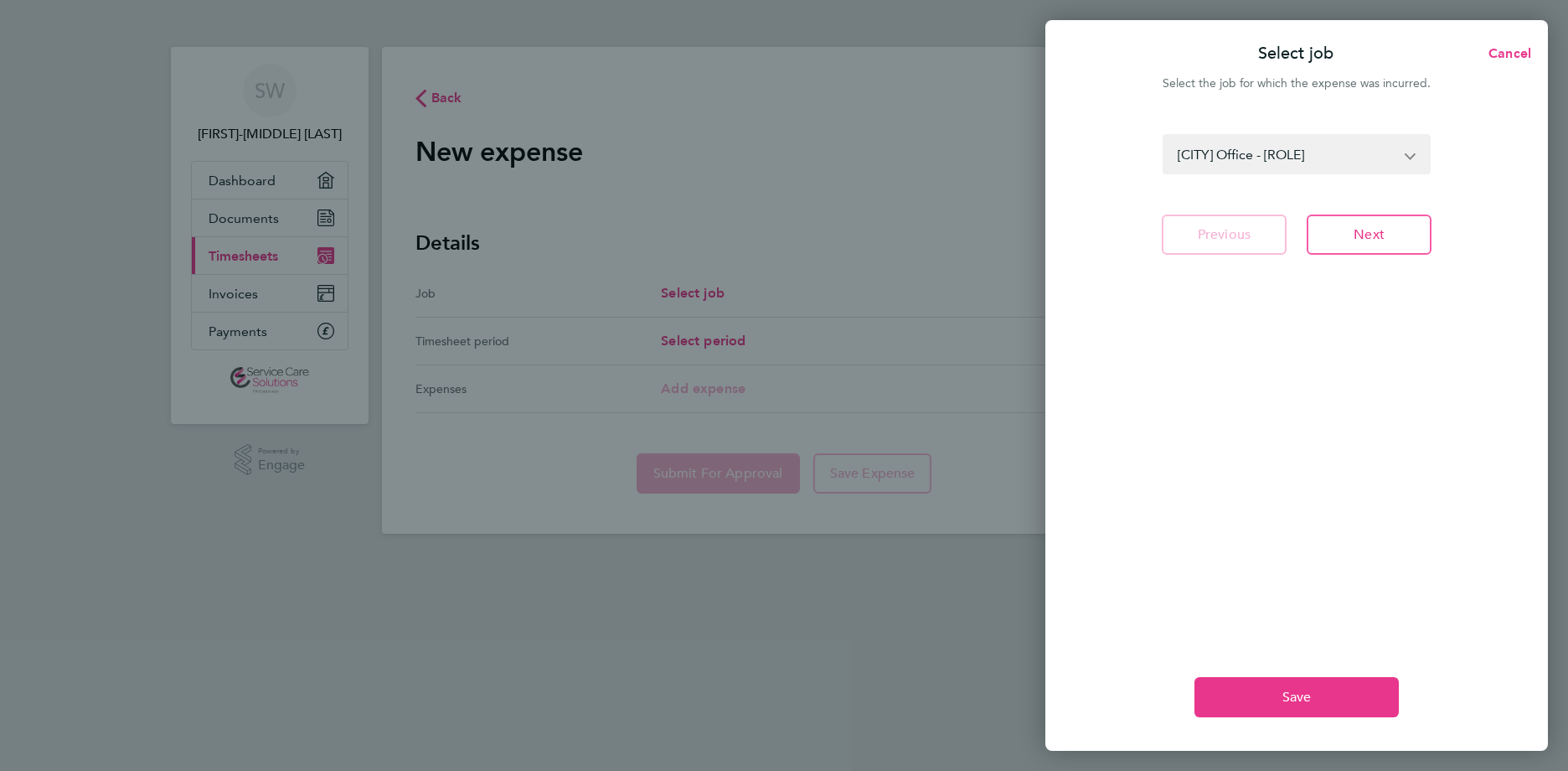 click on "Select job  Cancel  Select the job for which the expense was incurred.   [CITY] Office, [ROLE]
Previous   Next   Save" 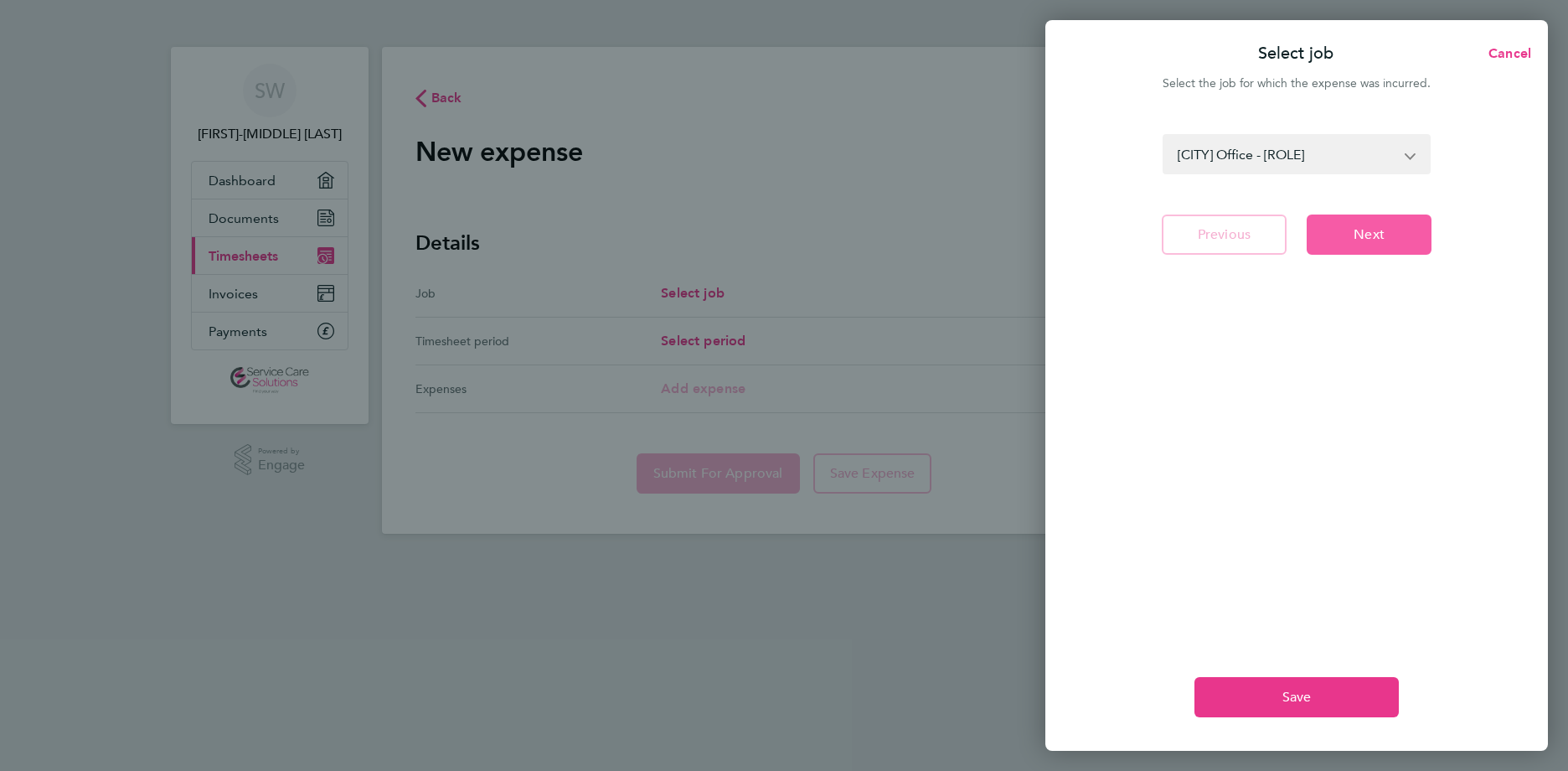 click on "Next" 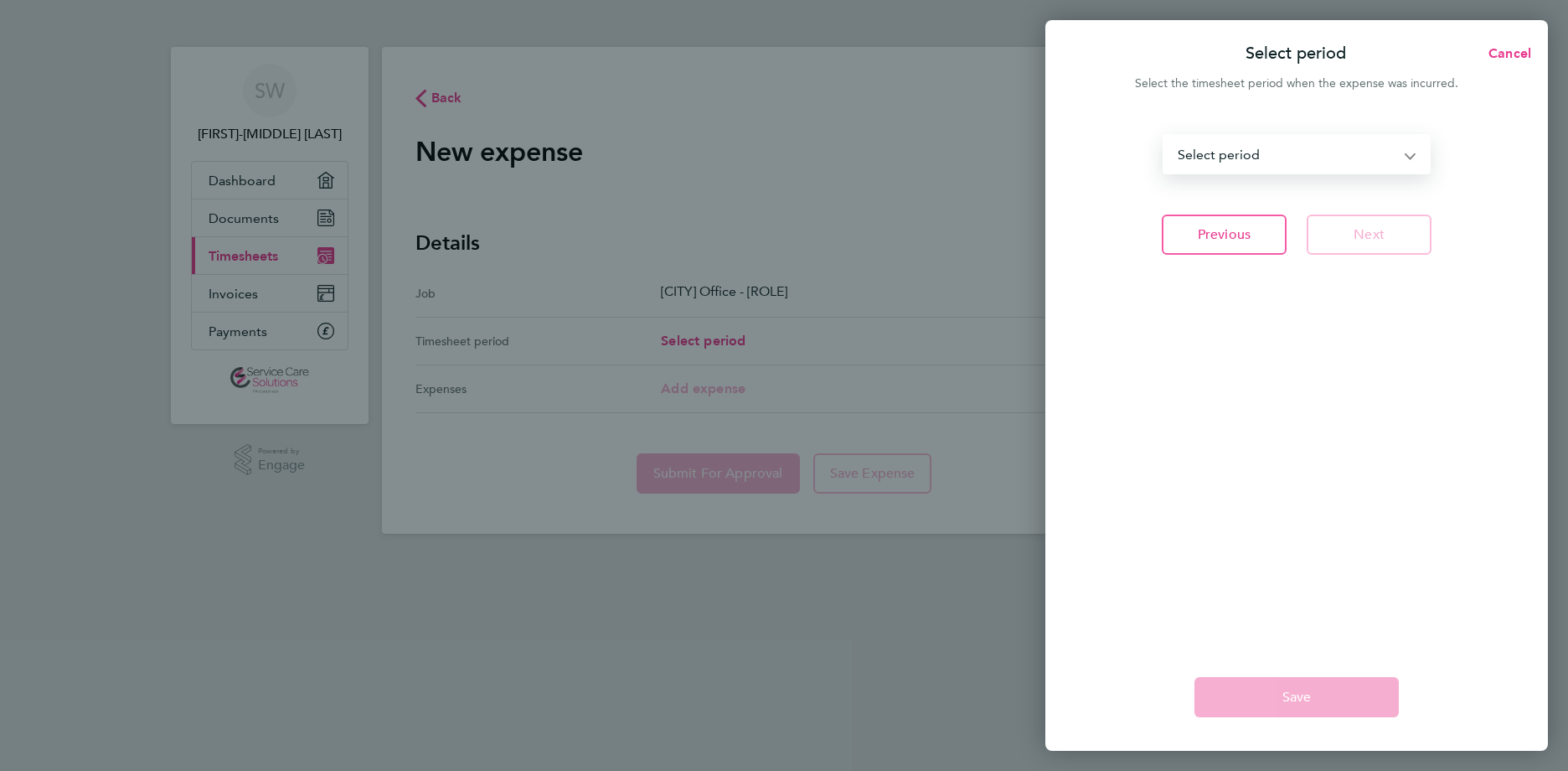 click on "[DATE] [MONTH] [YEAR]   [DATE] [MONTH] [YEAR]   [DATE] [MONTH] [YEAR]   [DATE] [MONTH] [YEAR]   [DATE] [MONTH] [YEAR] - [DATE] [MONTH] [YEAR]   [DATE] - [DATE] [MONTH] [YEAR]   [DATE] - [DATE] [MONTH] [YEAR]   [DATE] - [DATE] [MONTH] [YEAR]   [DATE] - [DATE] [MONTH] [YEAR]   [DATE] [MONTH] [YEAR] - [DATE] [MONTH] [YEAR]   [DATE] - [DATE] [MONTH] [YEAR]   [DATE] - [DATE] [MONTH] [YEAR]   [DATE] - [DATE] [MONTH] [YEAR]   [DATE] [MONTH] [YEAR] - [DATE] [MONTH] [YEAR]   [DATE] - [DATE] [MONTH] [YEAR]   [DATE] - [DATE] [MONTH] [YEAR]   [DATE] - [DATE] [MONTH] [YEAR]   [DATE] - [DATE] [MONTH] [YEAR]   [DATE] - [DATE] [MONTH] [YEAR]   [DATE] - [DATE] [MONTH] [YEAR]   [DATE] - [DATE] [MONTH] [YEAR]   [DATE] - [DATE] [MONTH] [YEAR]   [DATE] - [DATE] [MONTH] [YEAR]   [DATE] - [DATE] [MONTH] [YEAR]   [DATE] - [DATE] [MONTH] [YEAR]   [DATE] - [DATE] [MONTH] [YEAR]   [DATE] - [DATE] [MONTH] [YEAR]   [DATE] - [DATE] [MONTH] [YEAR]   [DATE] - [DATE] [MONTH] [YEAR]   [DATE] - [DATE] [MONTH] [YEAR]   [DATE] - [DATE] [MONTH] [YEAR]   [DATE] - [DATE] [MONTH] [YEAR]   [DATE] - [DATE] [MONTH] [YEAR]   [DATE] - [DATE] [MONTH] [YEAR]   [DATE] - [DATE] [MONTH] [YEAR]   [DATE] - [DATE] [MONTH] [YEAR]   [DATE] - [DATE] [MONTH] [YEAR]   [DATE] - [DATE] [MONTH] [YEAR]   [DATE] - [DATE] [MONTH] [YEAR]   [DATE] - [DATE] [MONTH] [YEAR]   [DATE] - [DATE] [MONTH] [YEAR]   [DATE] - [DATE] [MONTH] [YEAR]   [DATE] - [DATE] [MONTH] [YEAR]   [DATE] - [DATE] [MONTH] [YEAR]   [DATE] - [DATE] [MONTH] [YEAR]   [DATE] - [DATE] [MONTH] [YEAR]   [DATE] - [DATE] [MONTH] [YEAR]   [DATE] - [DATE] [MONTH] [YEAR]   [DATE] - [DATE] [MONTH] [YEAR]   [DATE] - [DATE] [MONTH] [YEAR]   [DATE] - [DATE] [MONTH] [YEAR]" 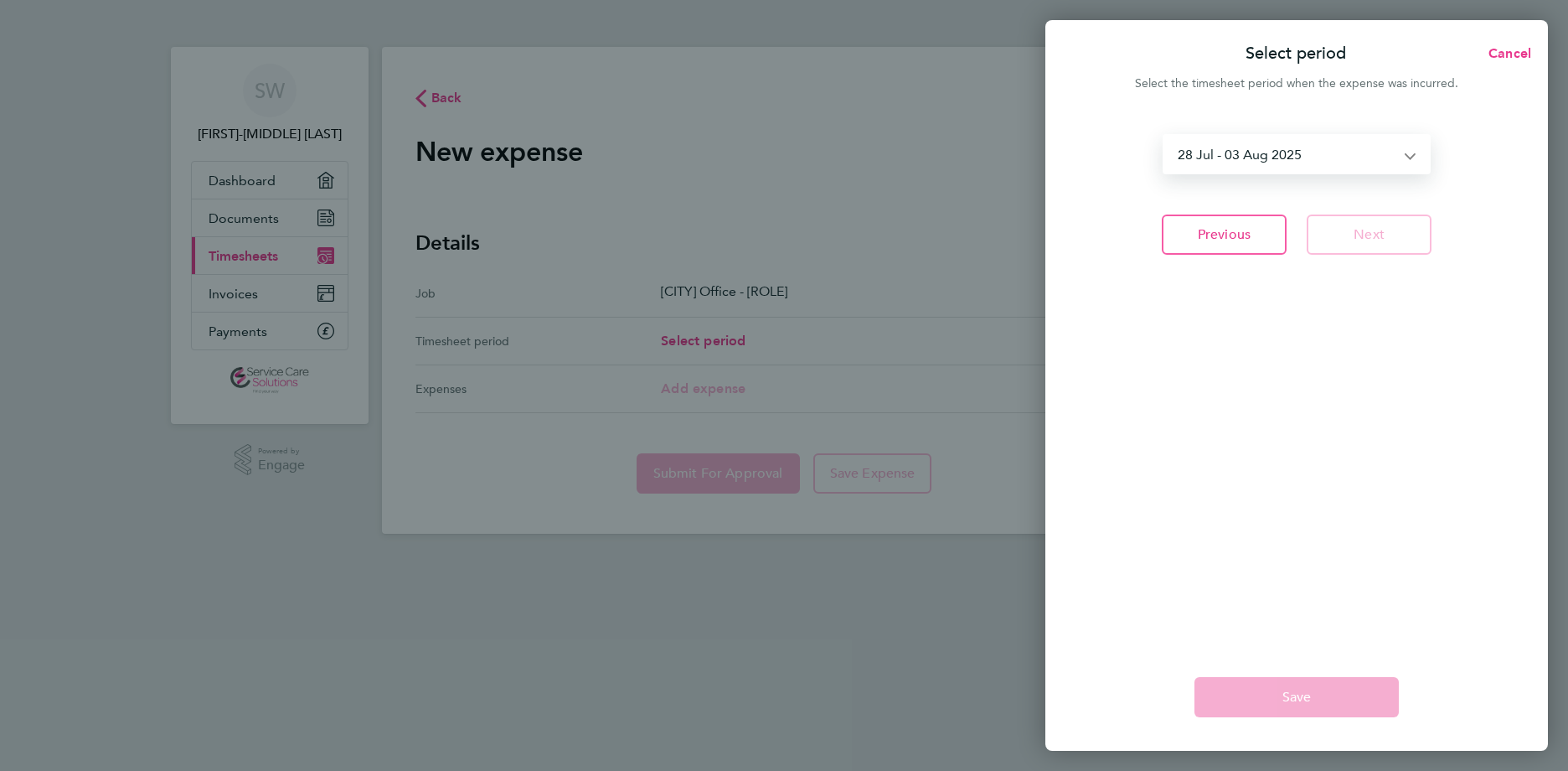 click on "[DATE] [MONTH] [YEAR]   [DATE] [MONTH] [YEAR]   [DATE] [MONTH] [YEAR]   [DATE] [MONTH] [YEAR]   [DATE] [MONTH] [YEAR] - [DATE] [MONTH] [YEAR]   [DATE] - [DATE] [MONTH] [YEAR]   [DATE] - [DATE] [MONTH] [YEAR]   [DATE] - [DATE] [MONTH] [YEAR]   [DATE] - [DATE] [MONTH] [YEAR]   [DATE] [MONTH] [YEAR] - [DATE] [MONTH] [YEAR]   [DATE] - [DATE] [MONTH] [YEAR]   [DATE] - [DATE] [MONTH] [YEAR]   [DATE] - [DATE] [MONTH] [YEAR]   [DATE] [MONTH] [YEAR] - [DATE] [MONTH] [YEAR]   [DATE] - [DATE] [MONTH] [YEAR]   [DATE] - [DATE] [MONTH] [YEAR]   [DATE] - [DATE] [MONTH] [YEAR]   [DATE] - [DATE] [MONTH] [YEAR]   [DATE] - [DATE] [MONTH] [YEAR]   [DATE] - [DATE] [MONTH] [YEAR]   [DATE] - [DATE] [MONTH] [YEAR]   [DATE] - [DATE] [MONTH] [YEAR]   [DATE] - [DATE] [MONTH] [YEAR]   [DATE] - [DATE] [MONTH] [YEAR]   [DATE] - [DATE] [MONTH] [YEAR]   [DATE] - [DATE] [MONTH] [YEAR]   [DATE] - [DATE] [MONTH] [YEAR]   [DATE] - [DATE] [MONTH] [YEAR]   [DATE] - [DATE] [MONTH] [YEAR]   [DATE] - [DATE] [MONTH] [YEAR]   [DATE] - [DATE] [MONTH] [YEAR]   [DATE] - [DATE] [MONTH] [YEAR]   [DATE] - [DATE] [MONTH] [YEAR]   [DATE] - [DATE] [MONTH] [YEAR]   [DATE] - [DATE] [MONTH] [YEAR]   [DATE] - [DATE] [MONTH] [YEAR]   [DATE] - [DATE] [MONTH] [YEAR]   [DATE] - [DATE] [MONTH] [YEAR]   [DATE] - [DATE] [MONTH] [YEAR]   [DATE] - [DATE] [MONTH] [YEAR]   [DATE] - [DATE] [MONTH] [YEAR]   [DATE] - [DATE] [MONTH] [YEAR]   [DATE] - [DATE] [MONTH] [YEAR]   [DATE] - [DATE] [MONTH] [YEAR]   [DATE] - [DATE] [MONTH] [YEAR]   [DATE] - [DATE] [MONTH] [YEAR]   [DATE] - [DATE] [MONTH] [YEAR]   [DATE] - [DATE] [MONTH] [YEAR]   [DATE] - [DATE] [MONTH] [YEAR]   [DATE] - [DATE] [MONTH] [YEAR]   [DATE] - [DATE] [MONTH] [YEAR]" 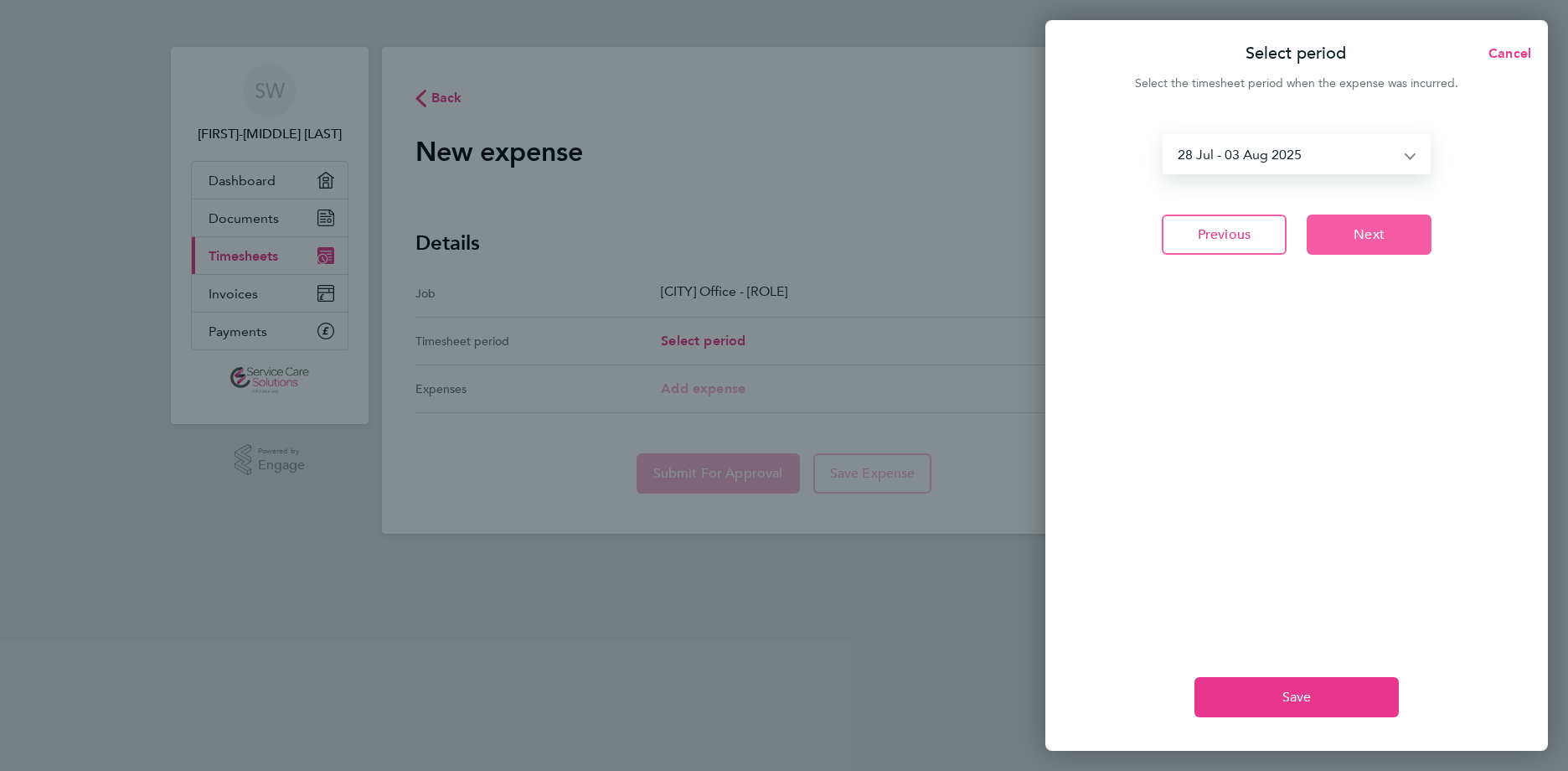 click on "Next" 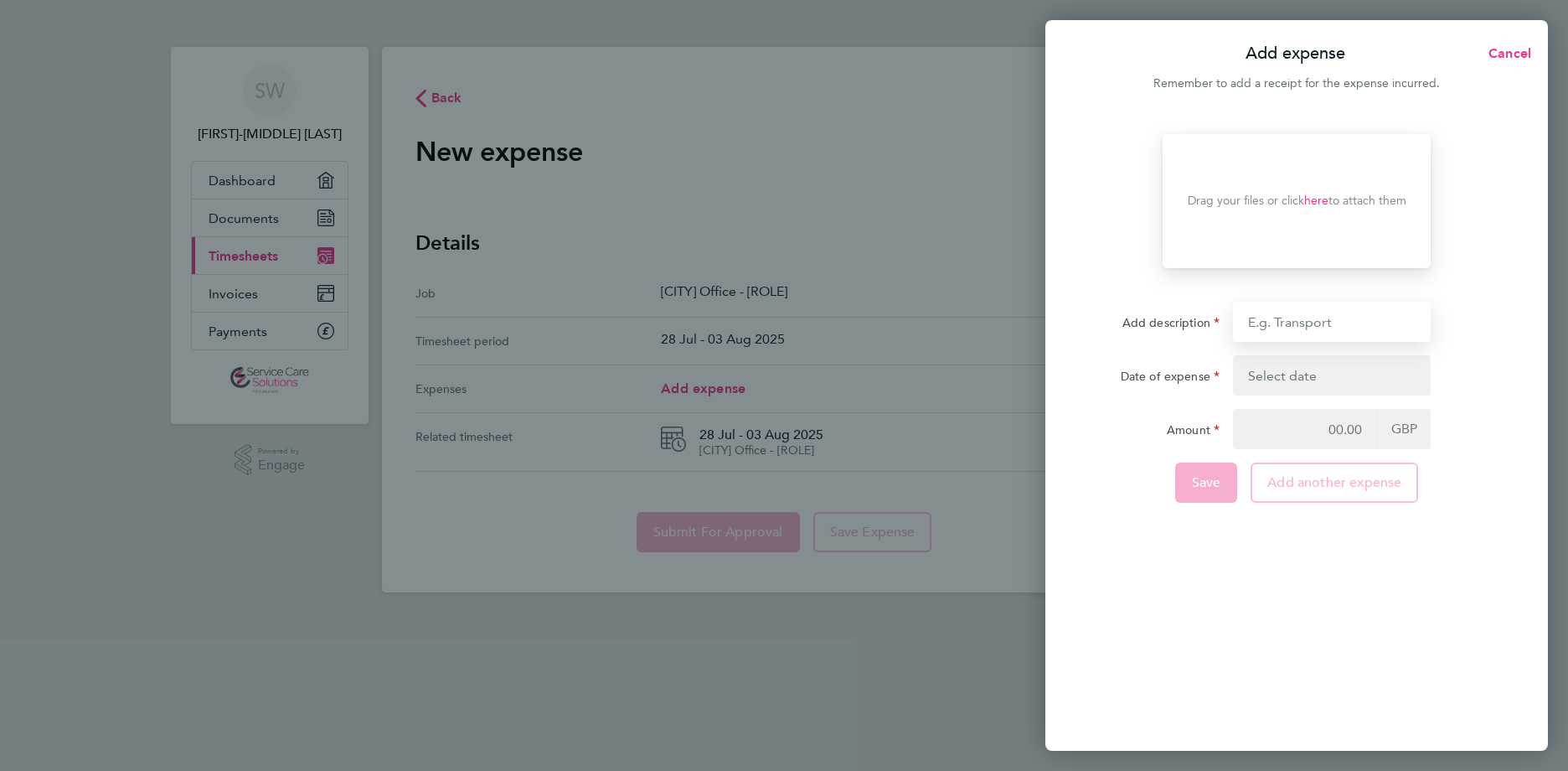 click on "Add description" at bounding box center (1332, 322) 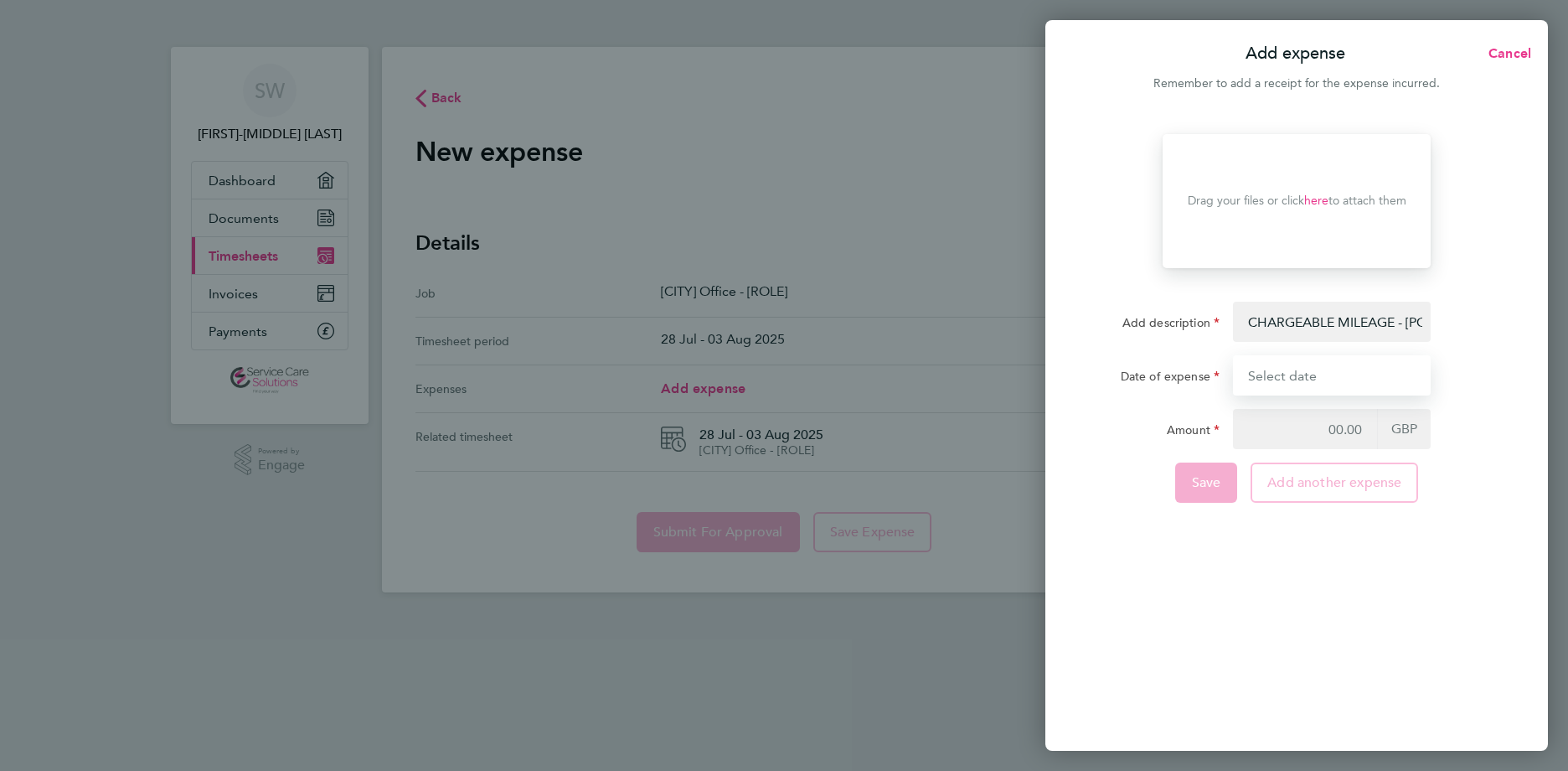type on "01 Aug 25" 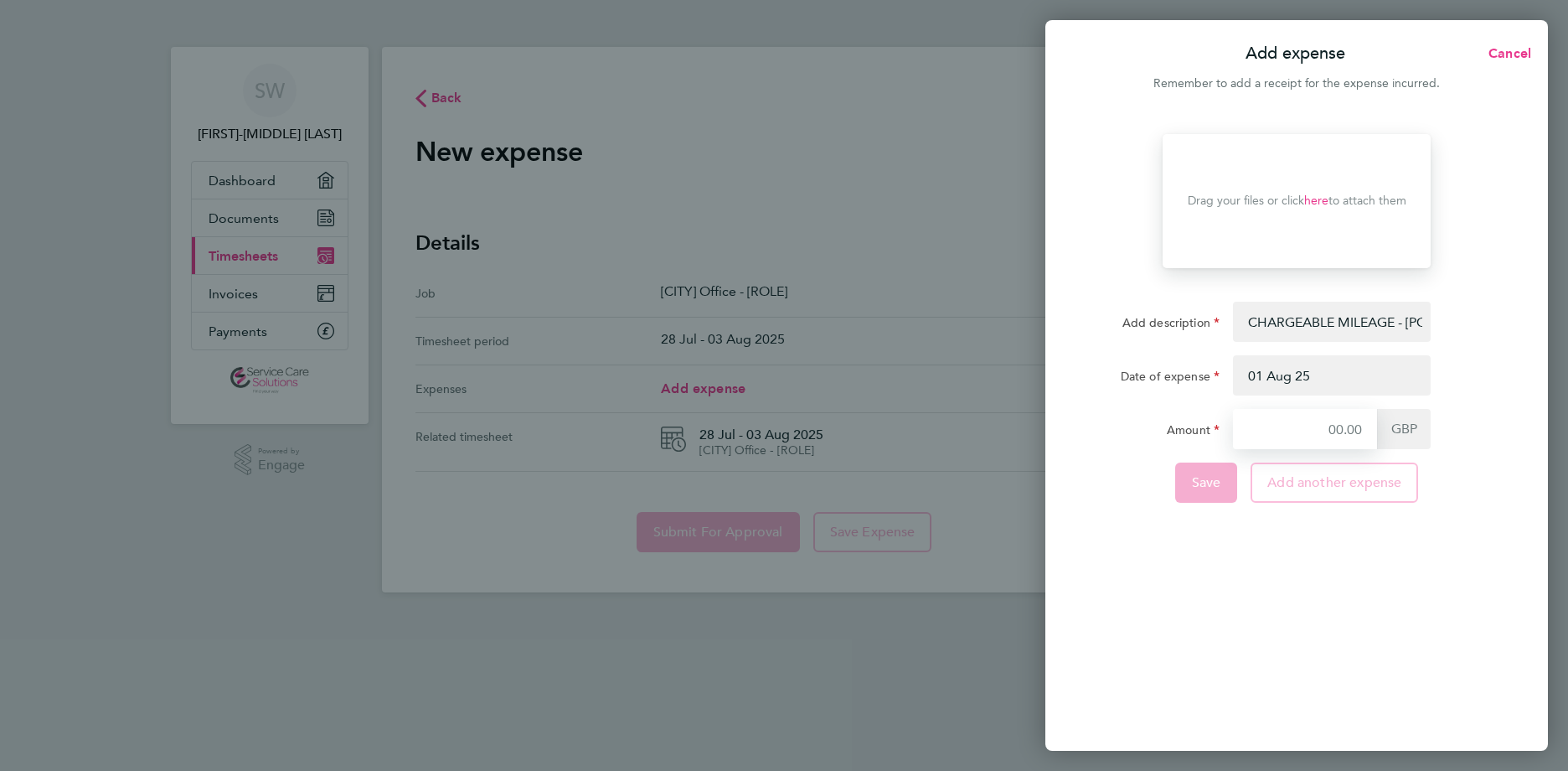 type on "65.52" 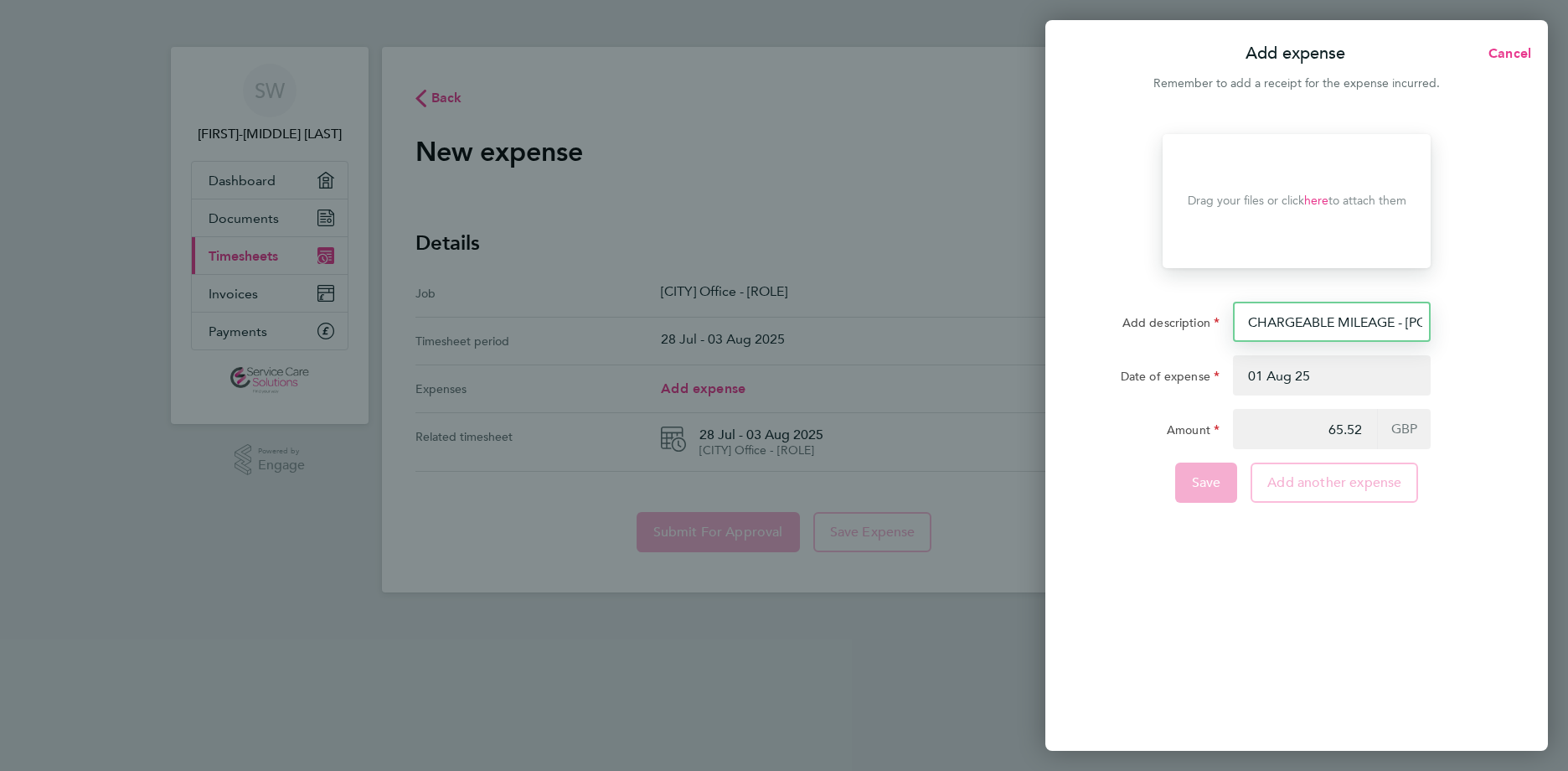 click on "CHARGEABLE MILEAGE - [POSTCODE] - [POSTCODE] - PRISON VISIT RETURN" at bounding box center [1332, 322] 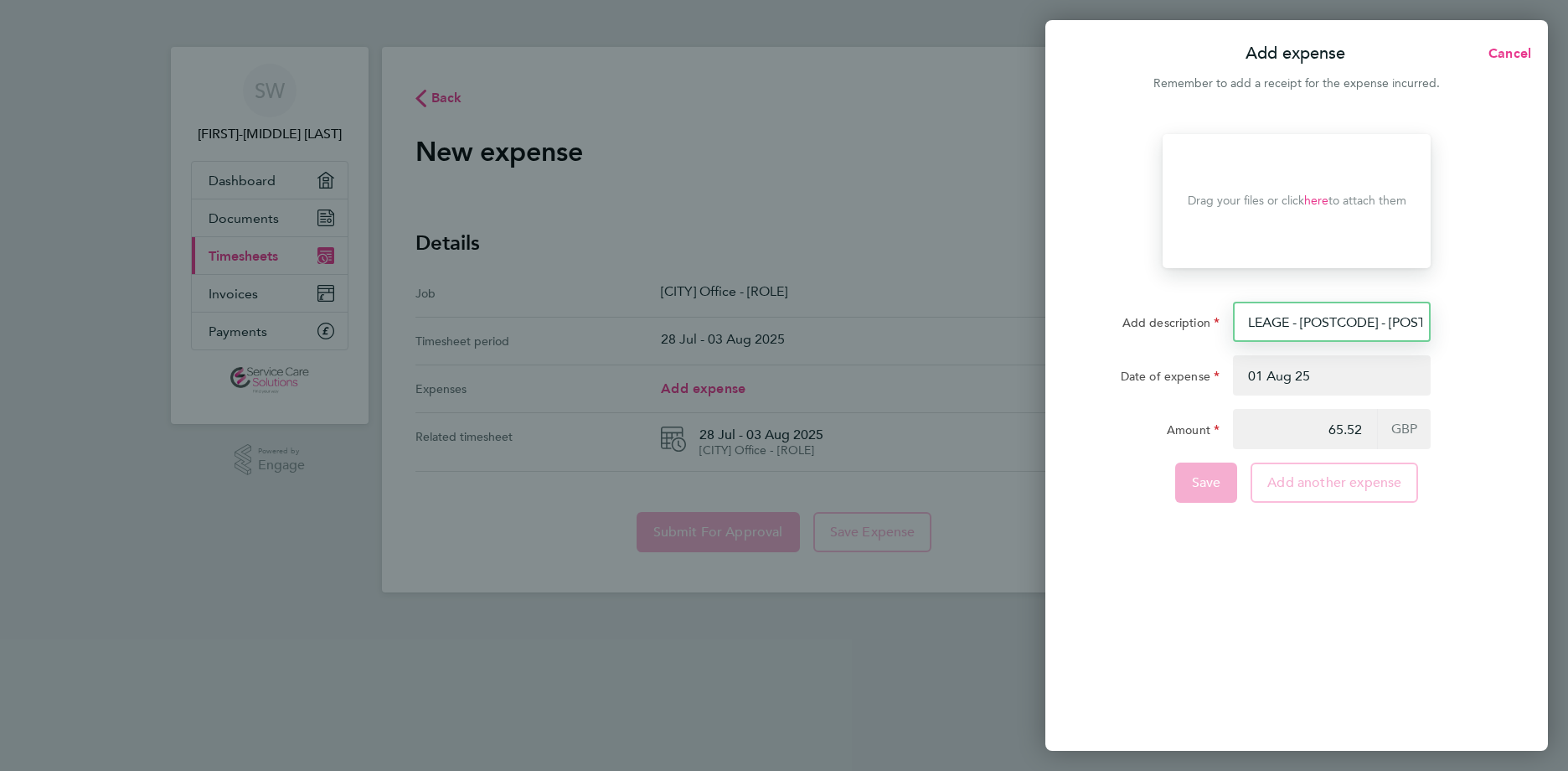 scroll, scrollTop: 0, scrollLeft: 90, axis: horizontal 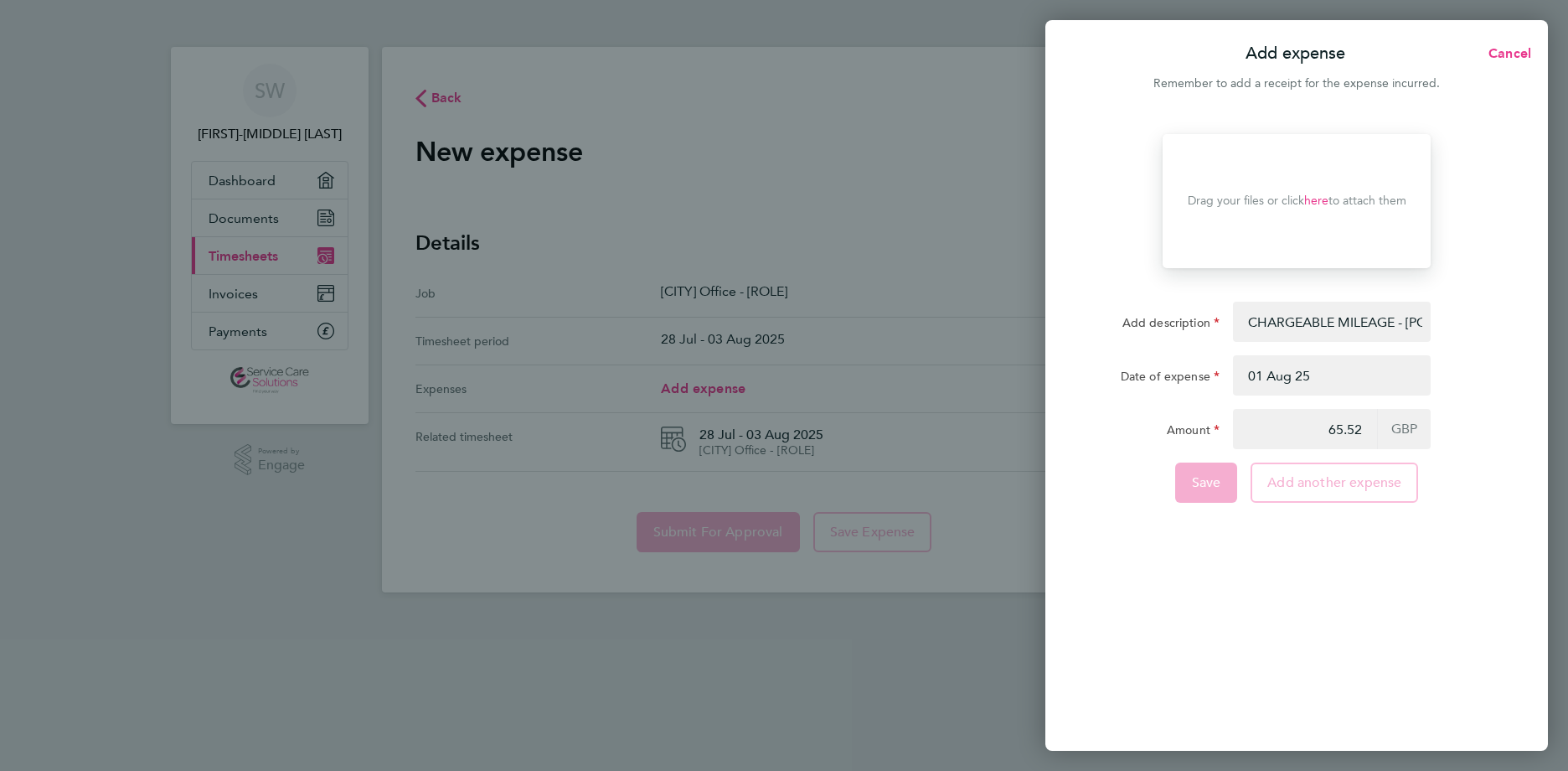 click on "Save" 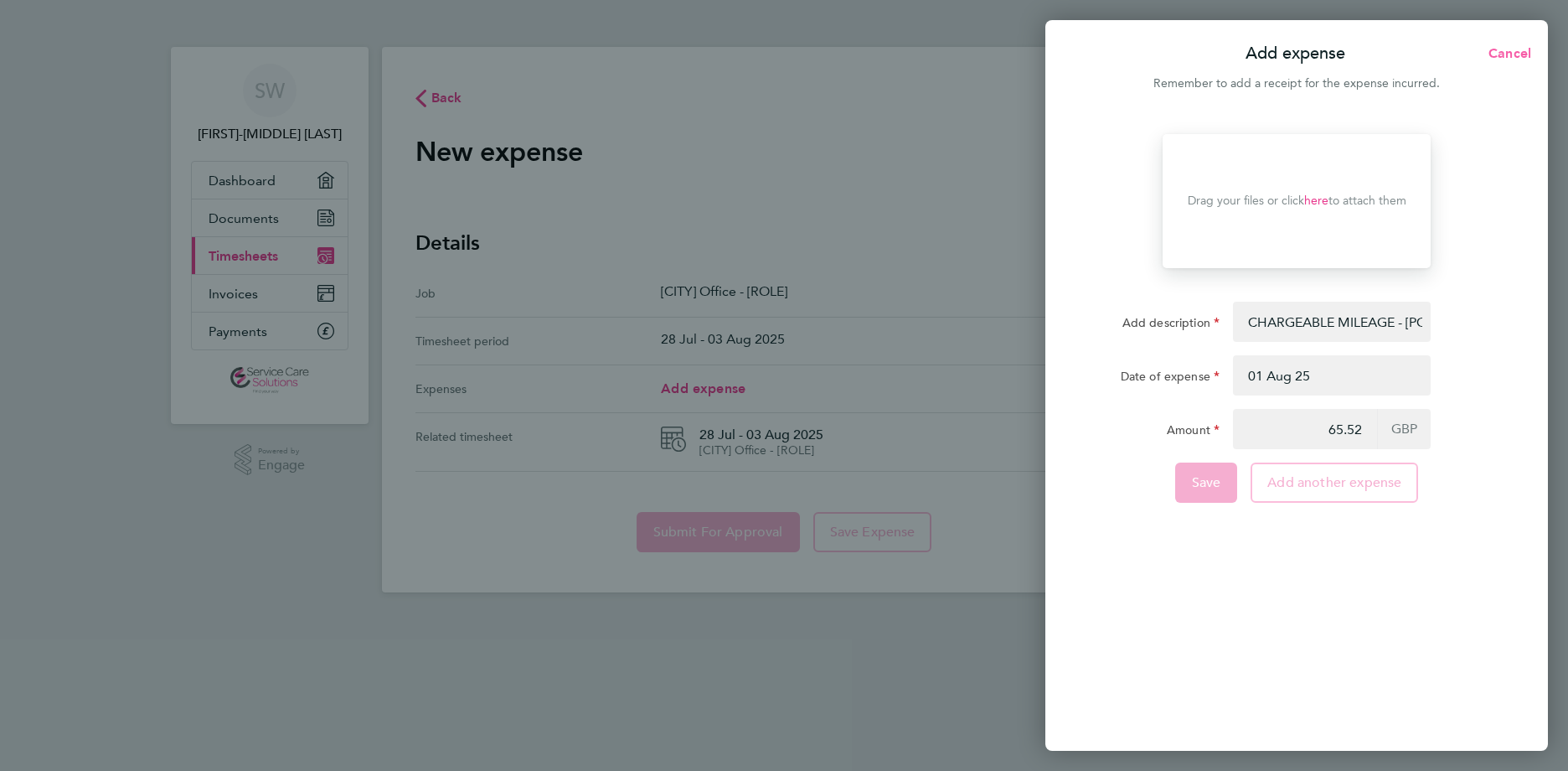 click on "Cancel" 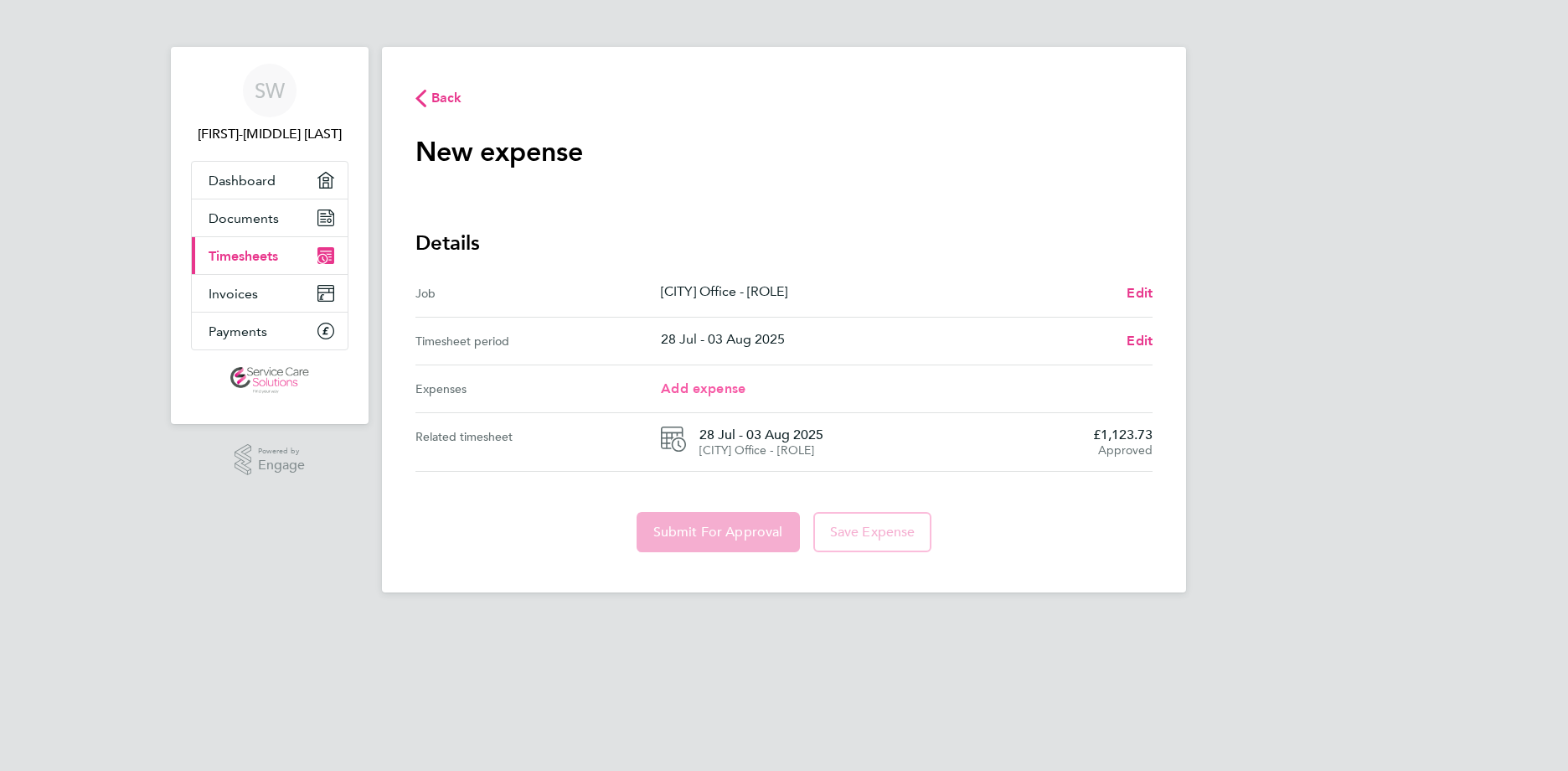 click on "Add expense" at bounding box center [703, 388] 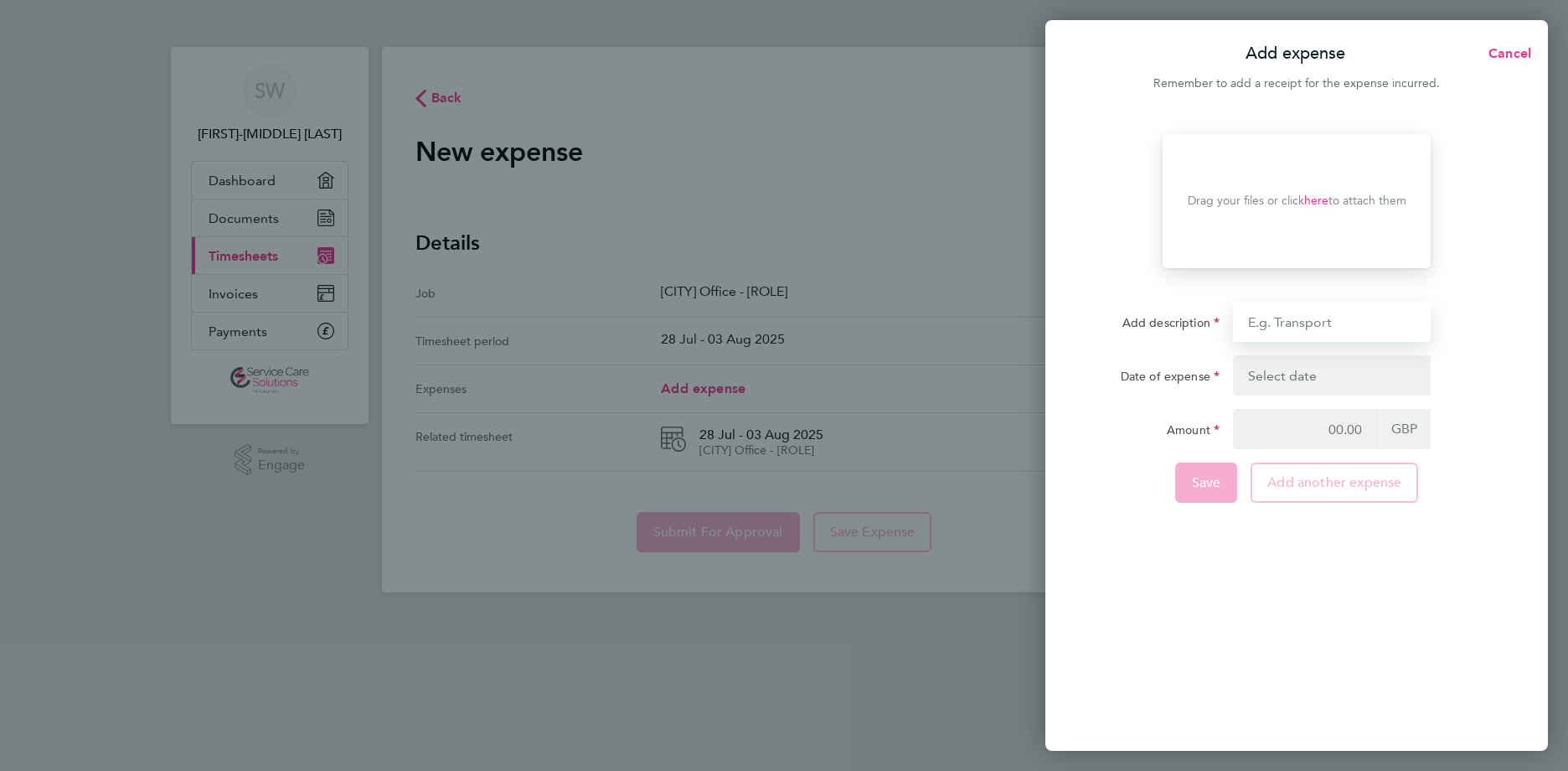 click on "Add description" at bounding box center [1332, 322] 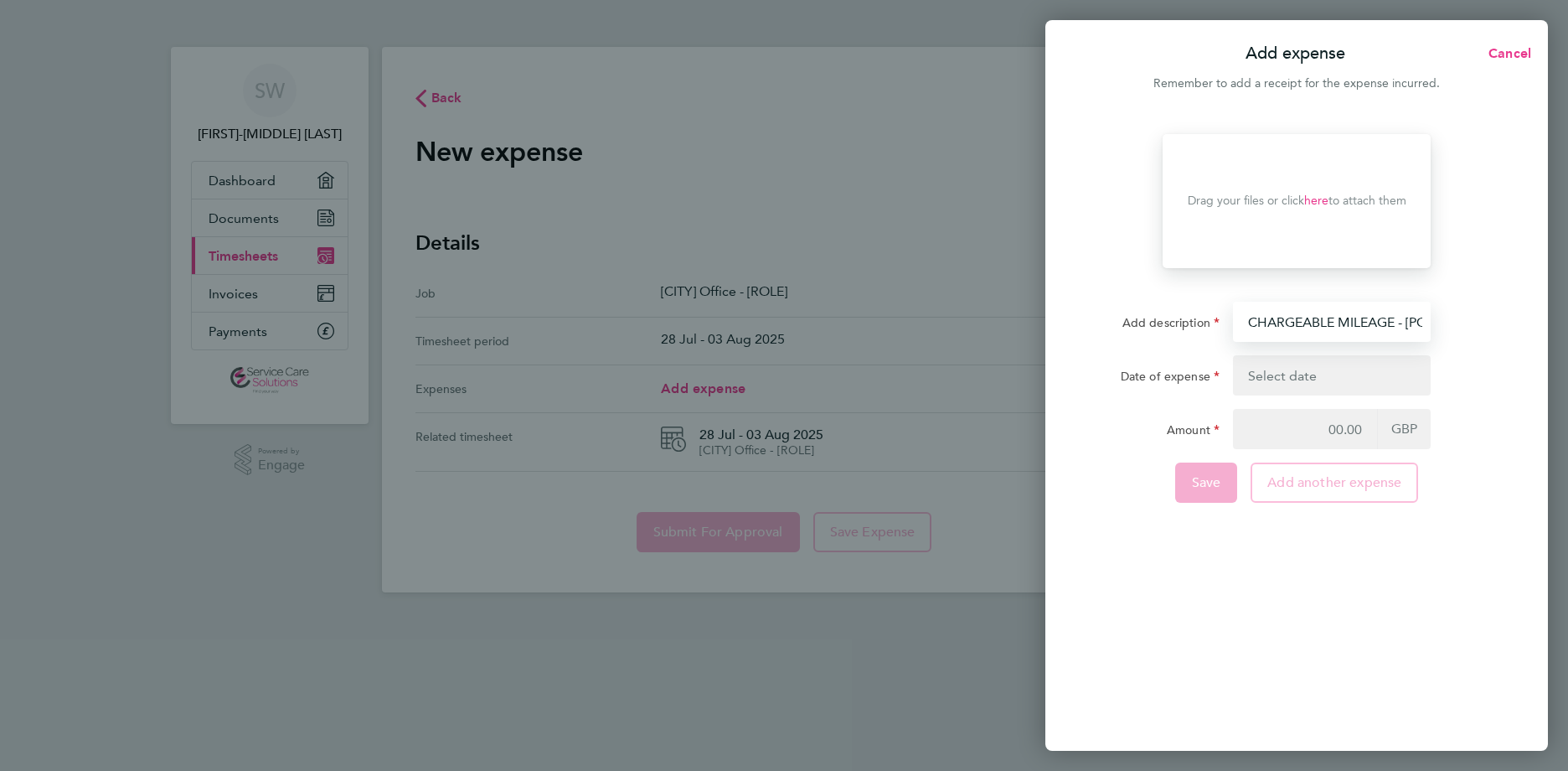 drag, startPoint x: 1386, startPoint y: 314, endPoint x: 1403, endPoint y: 318, distance: 17.464249 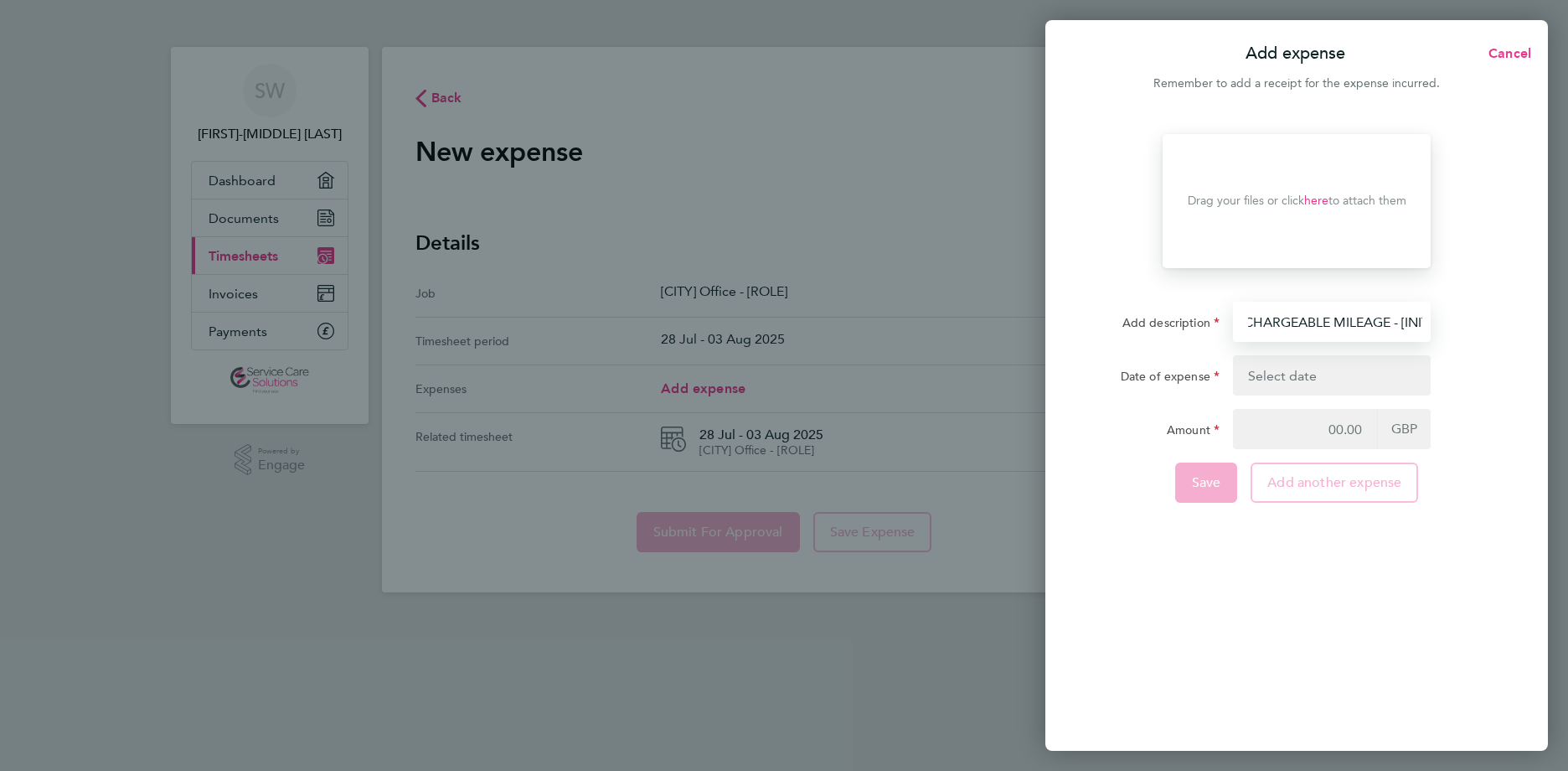 scroll, scrollTop: 0, scrollLeft: 0, axis: both 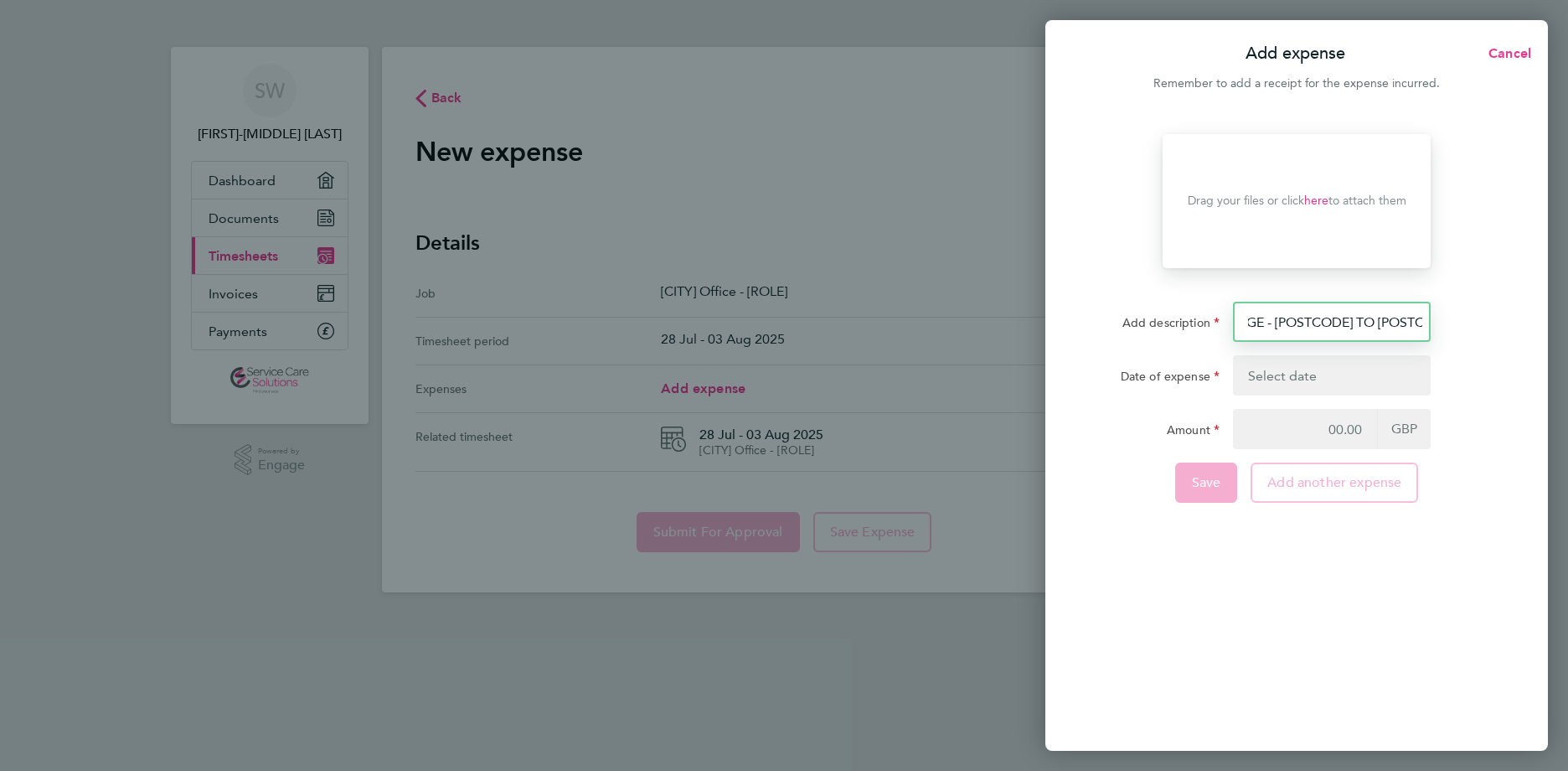 type on "CHARGEABLE MILEAGE - [POSTCODE] TO [POSTCODE]" 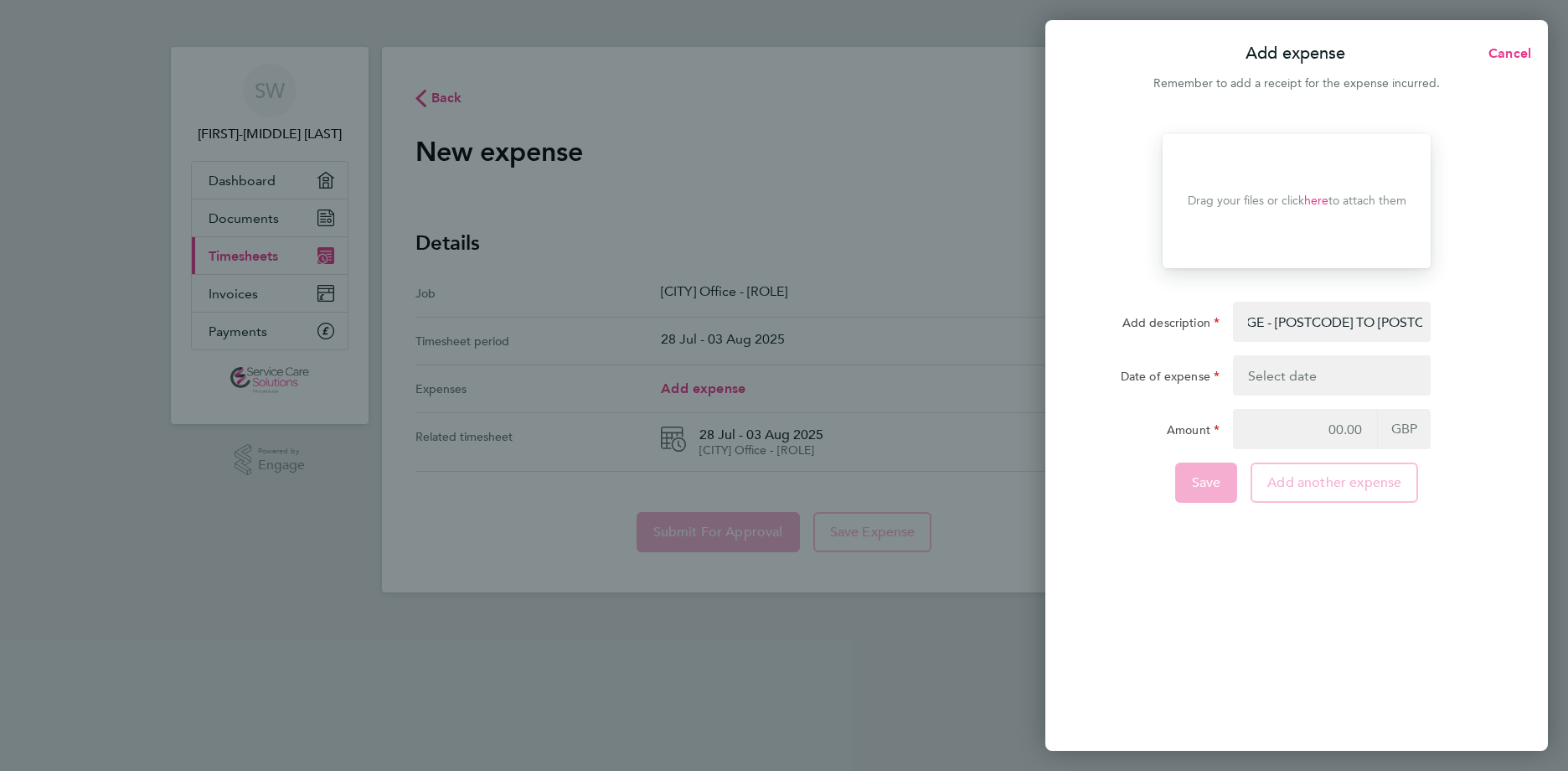 click 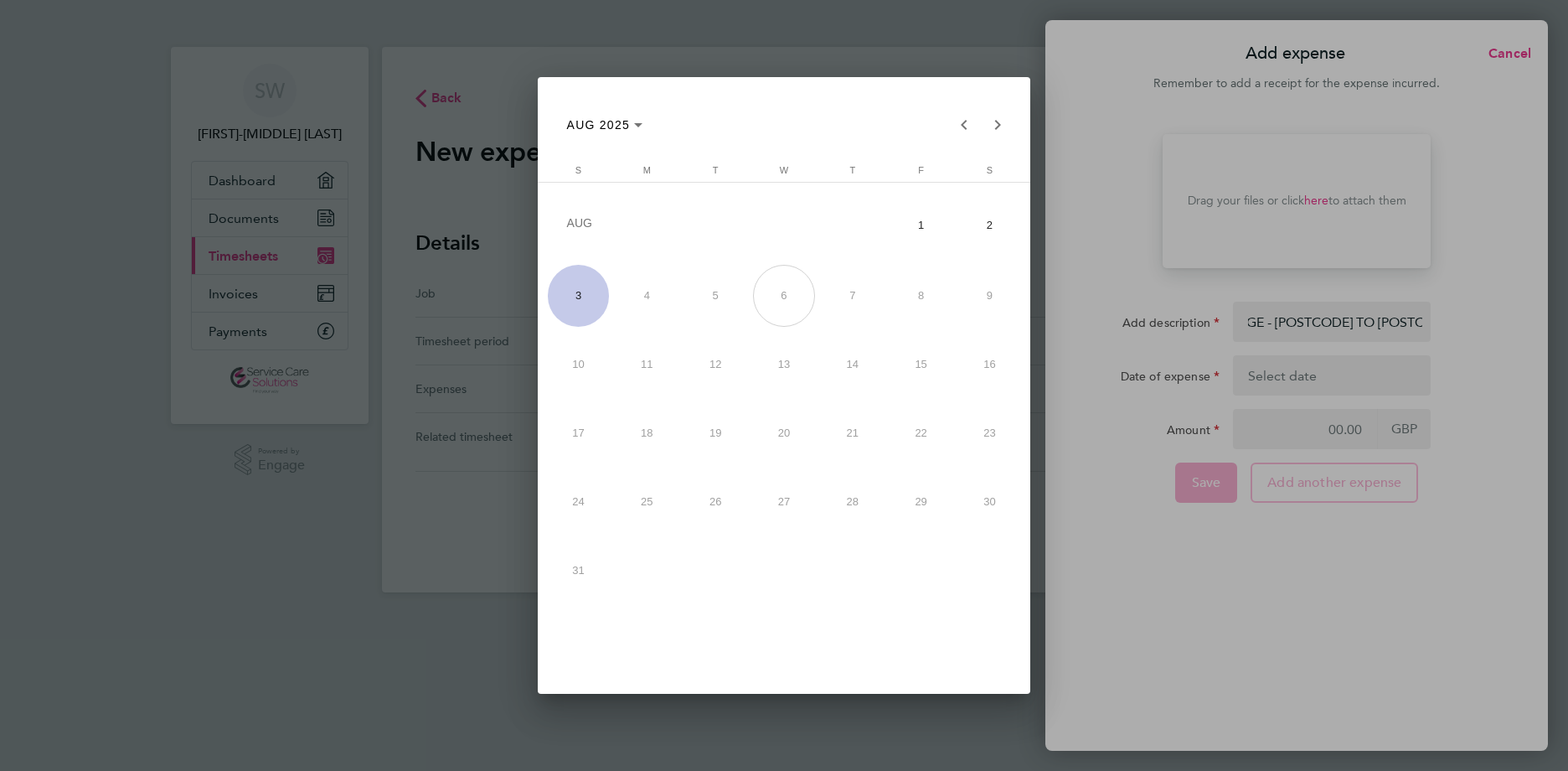 scroll, scrollTop: 0, scrollLeft: 0, axis: both 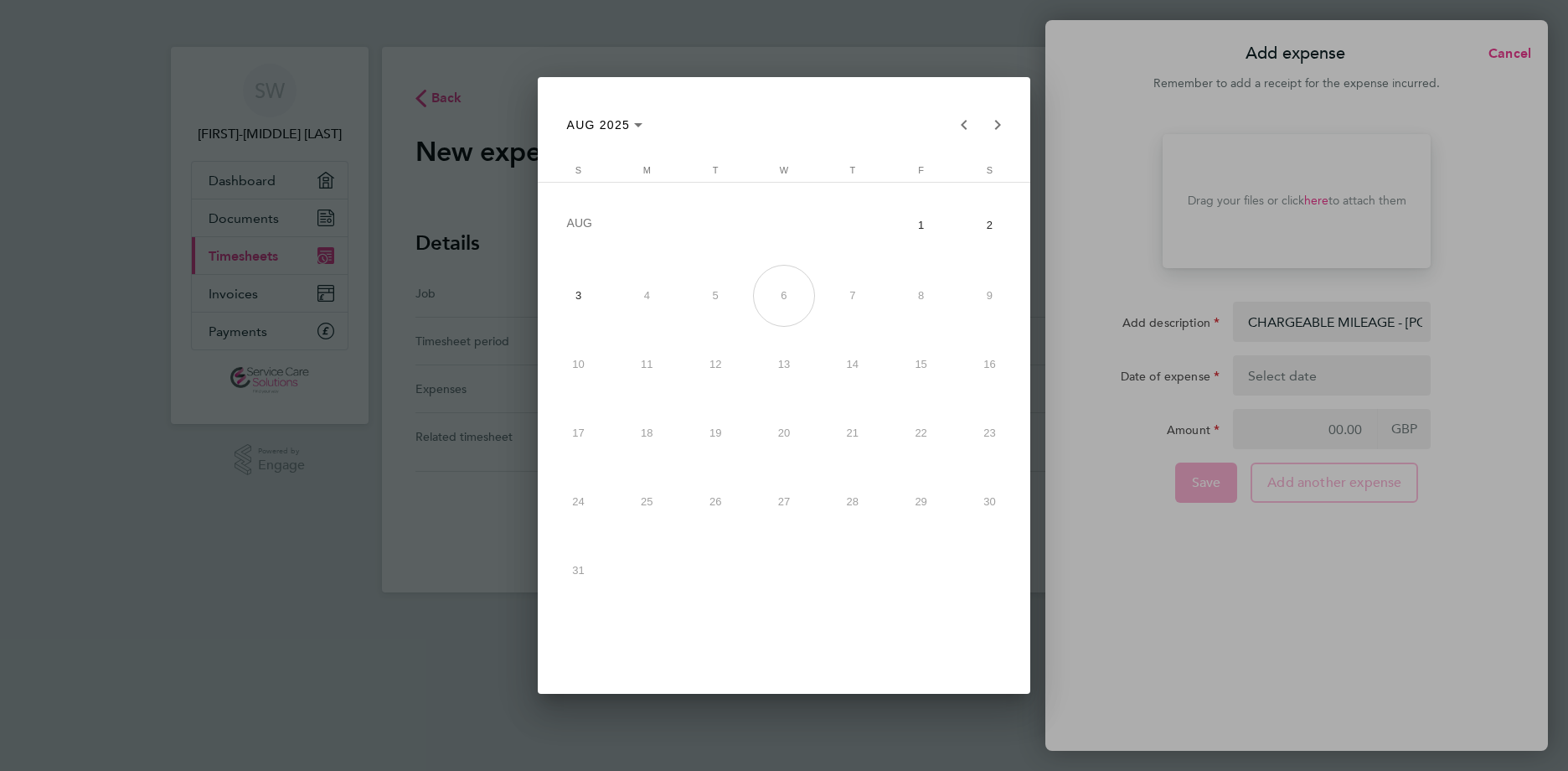click on "AUG" at bounding box center [715, 225] 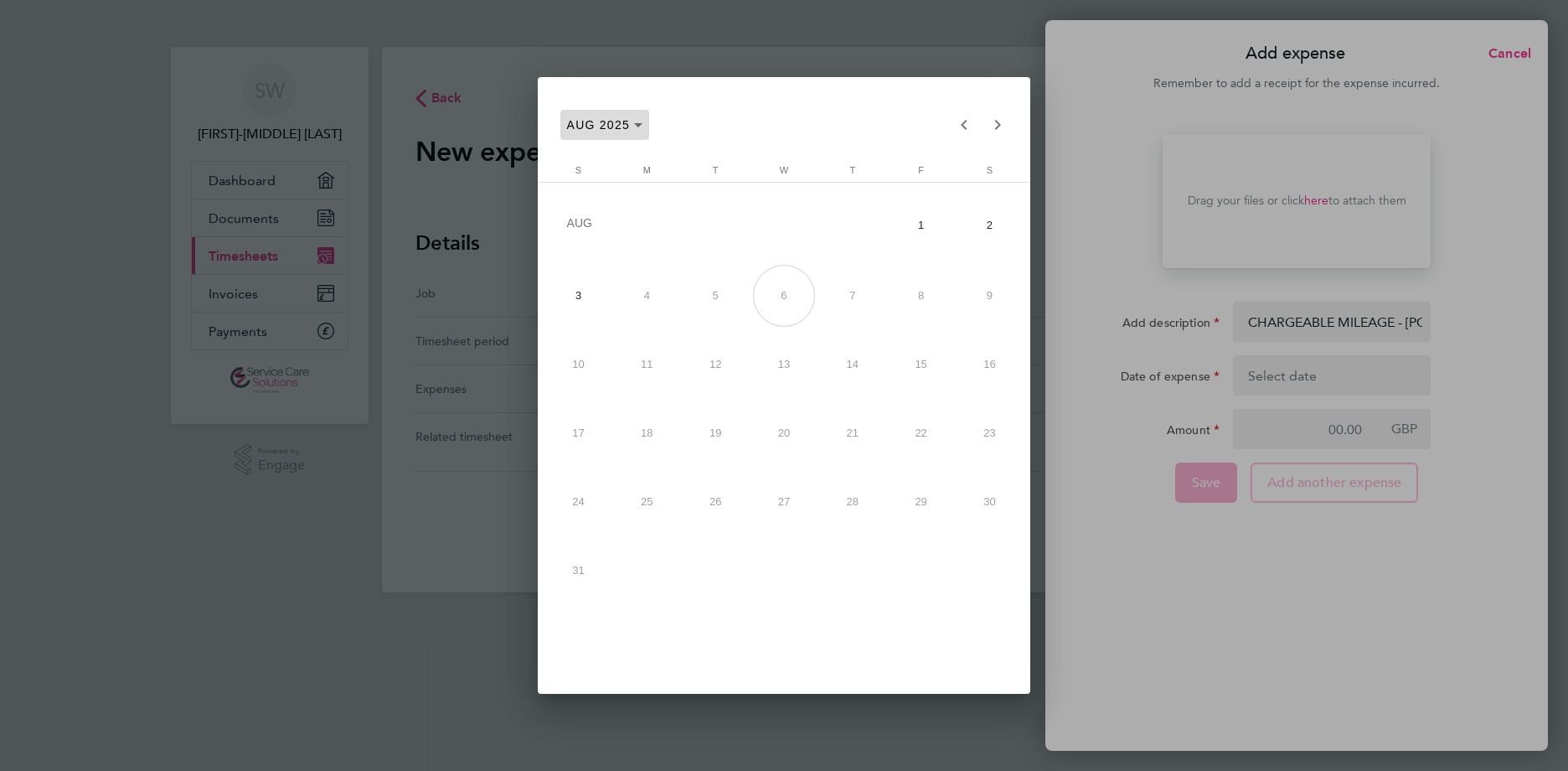 click on "AUG 2025" at bounding box center [605, 125] 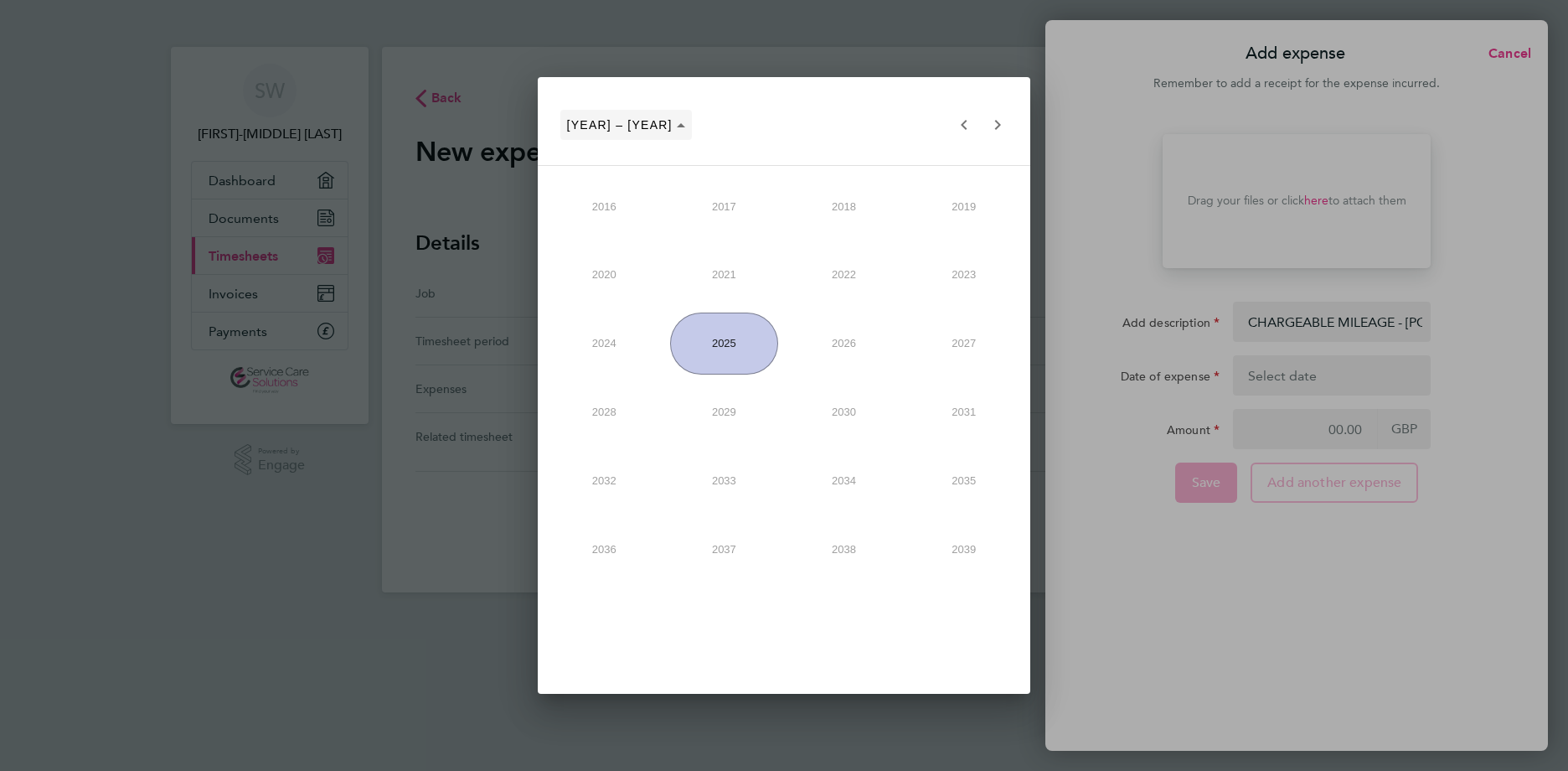 click on "[YEAR] – [YEAR]" at bounding box center (626, 125) 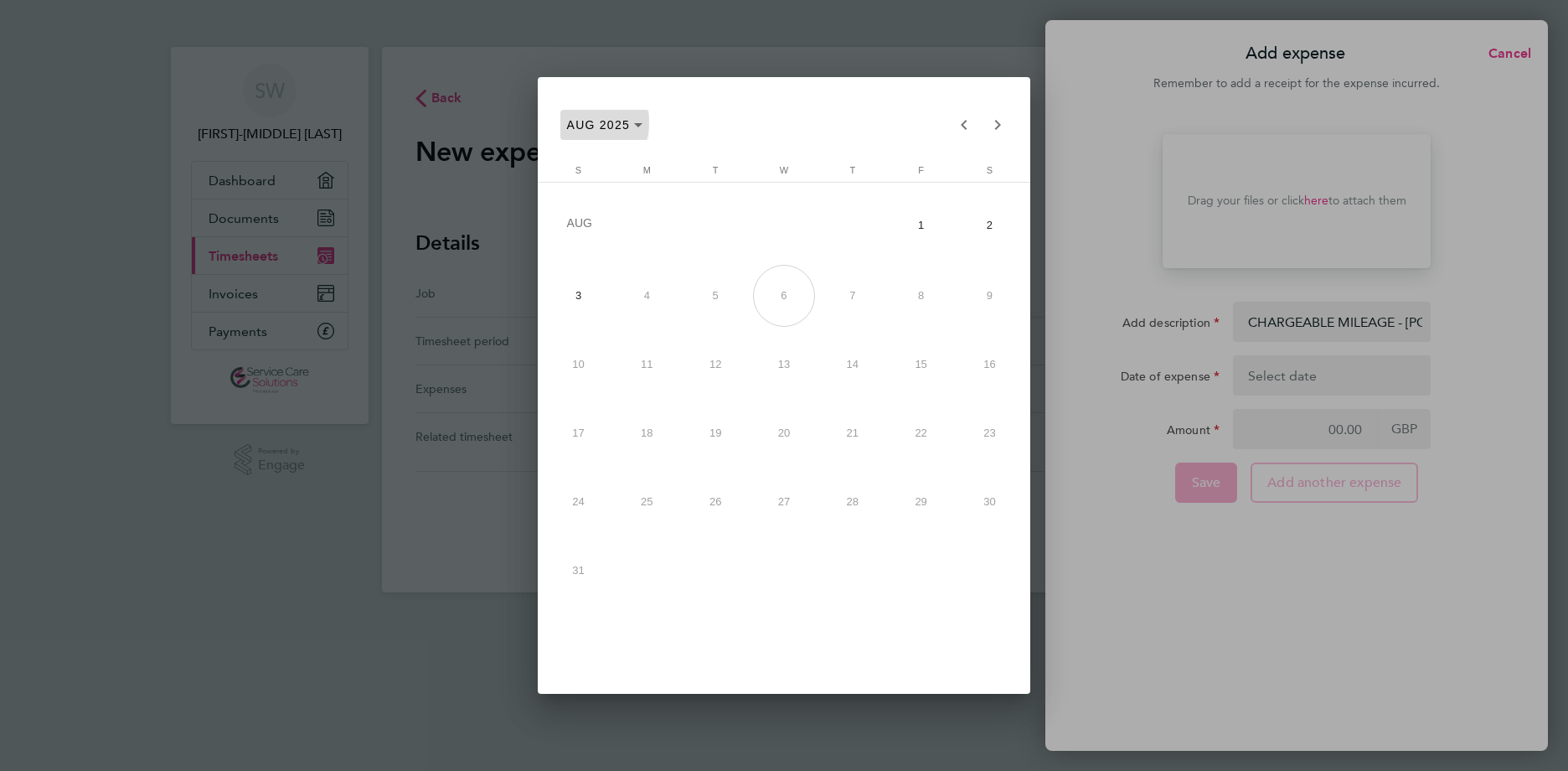 click on "AUG 2025" at bounding box center [598, 125] 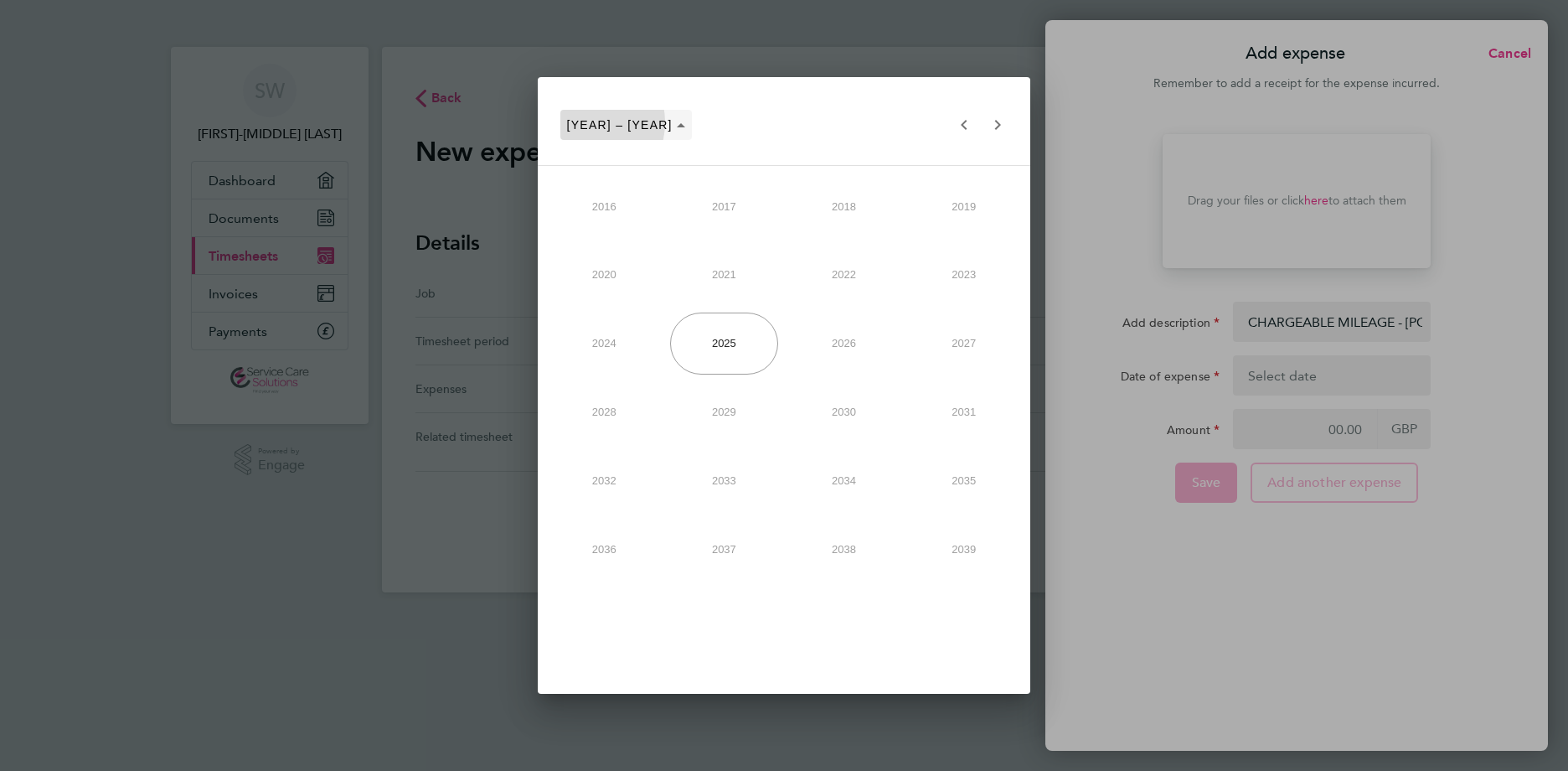 click on "[YEAR] – [YEAR]" at bounding box center [620, 125] 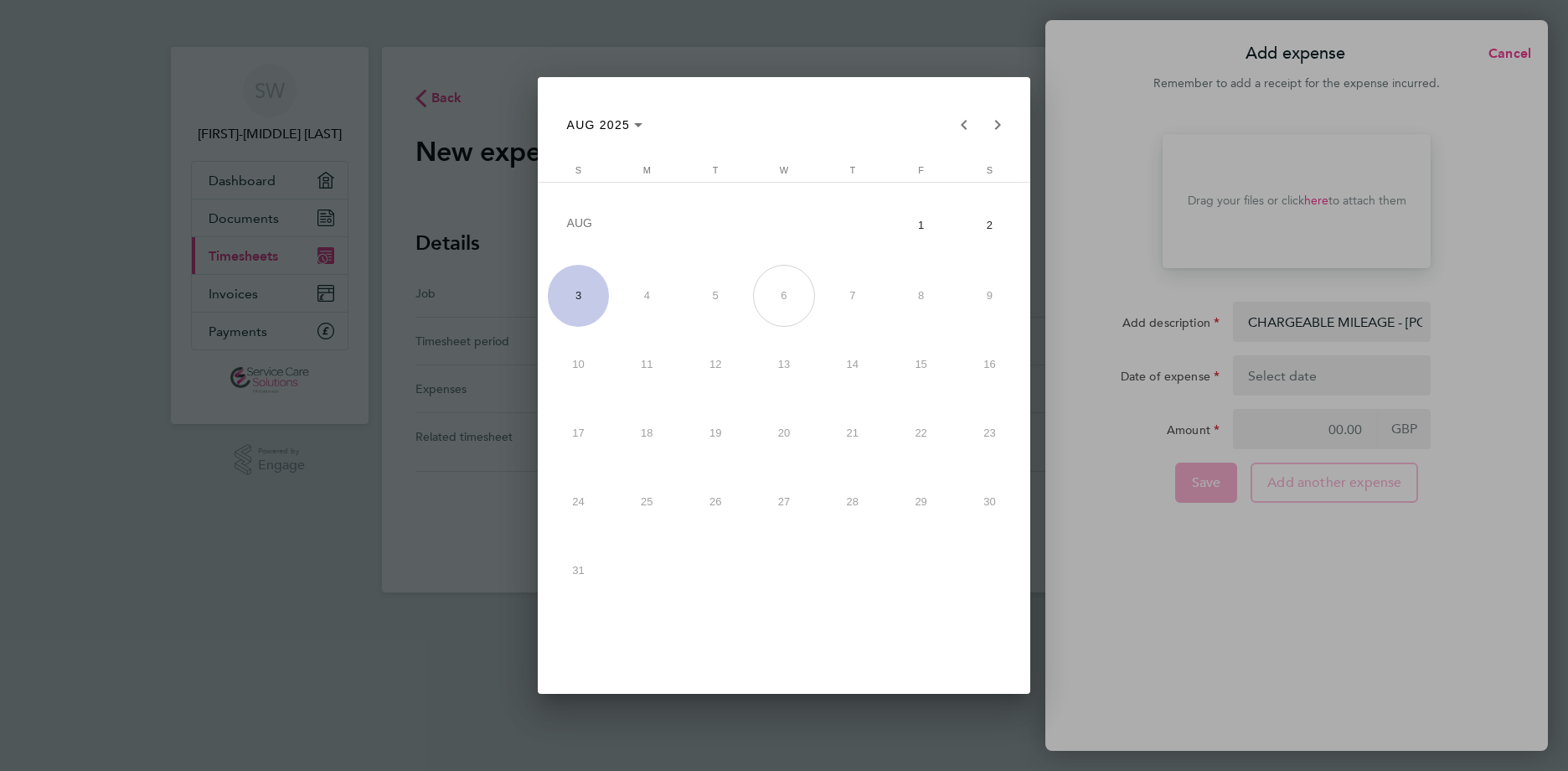 click on "1" at bounding box center (921, 225) 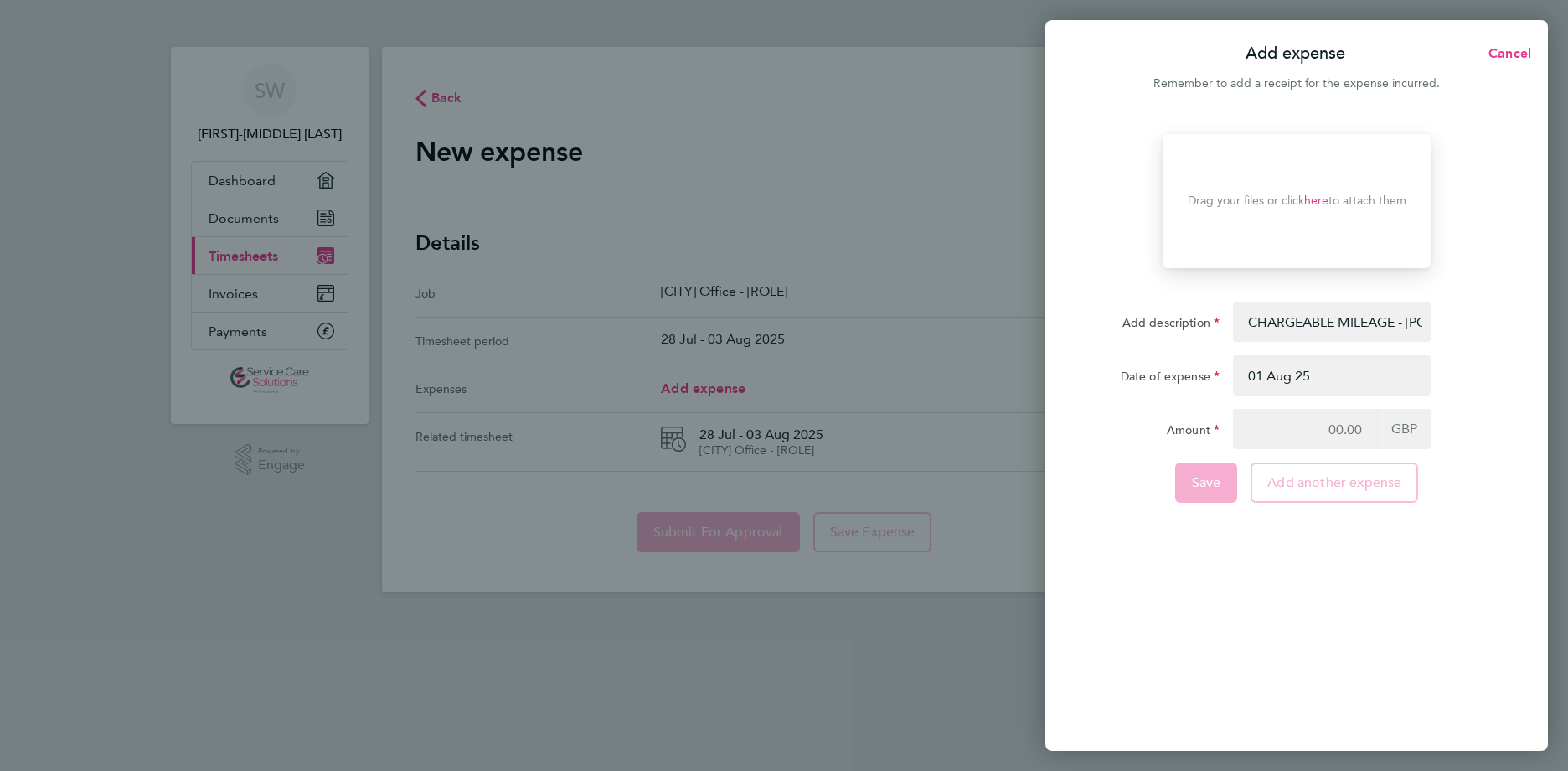 click 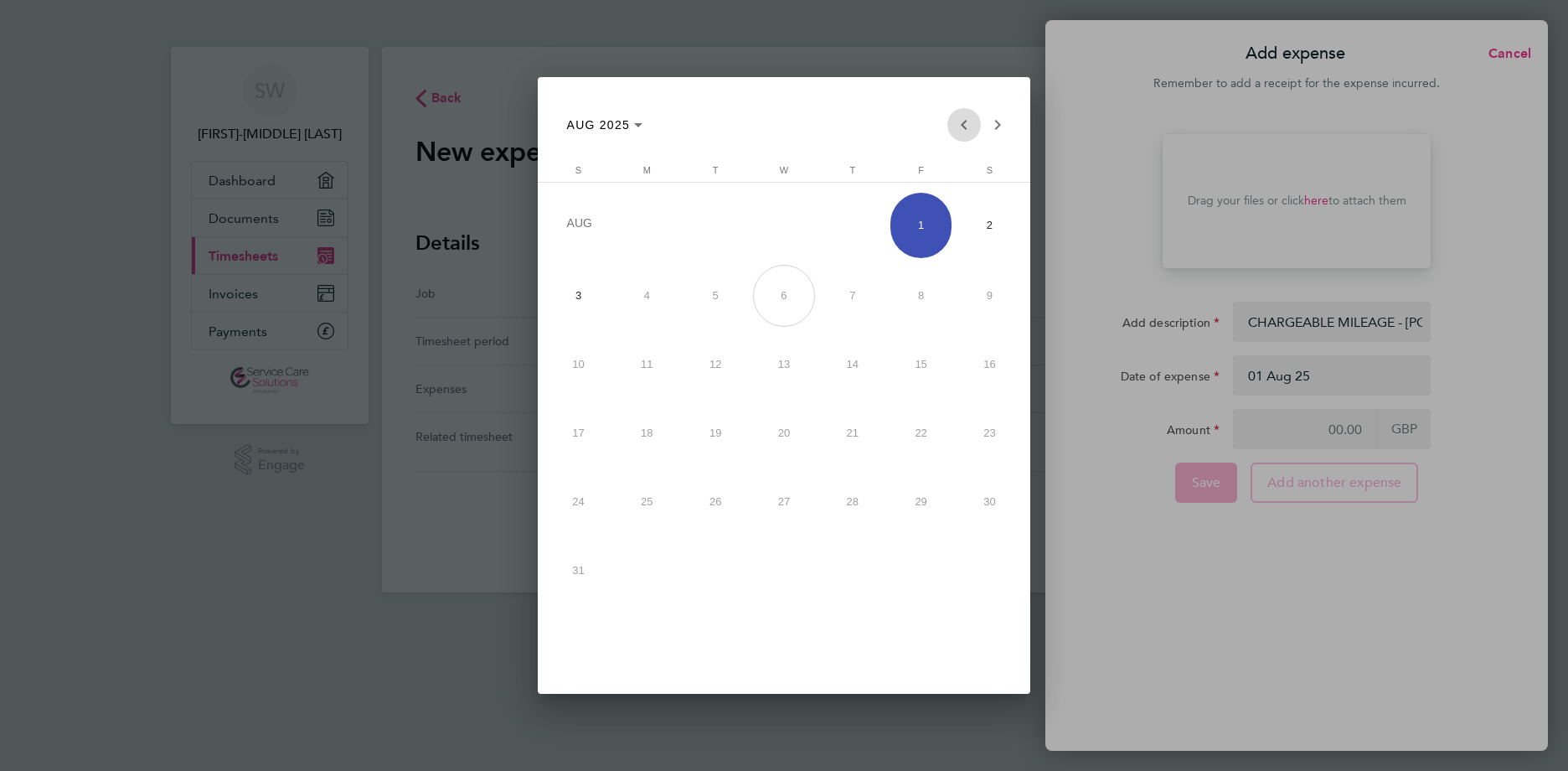 click at bounding box center [964, 125] 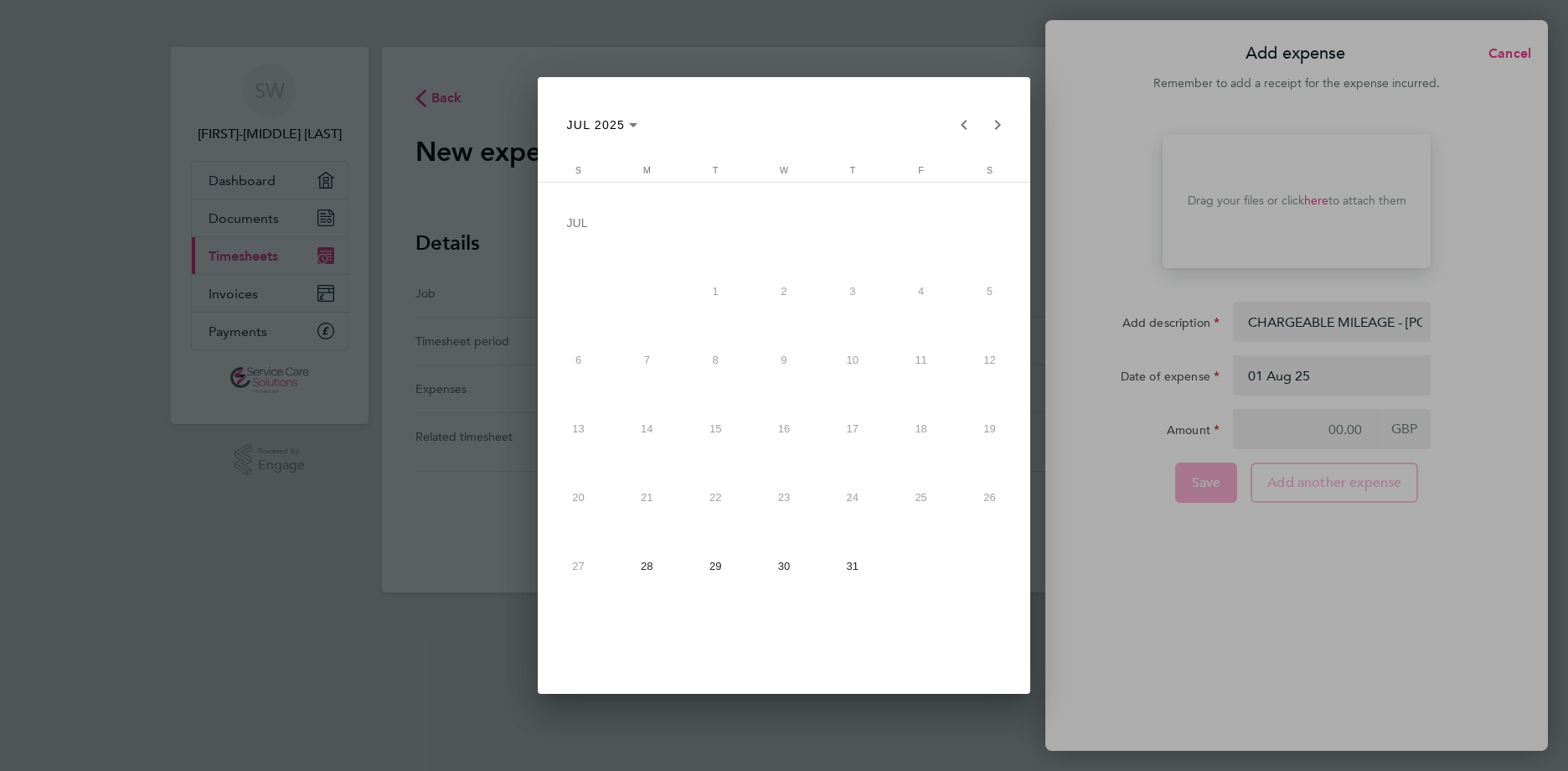 drag, startPoint x: 850, startPoint y: 553, endPoint x: 842, endPoint y: 559, distance: 10 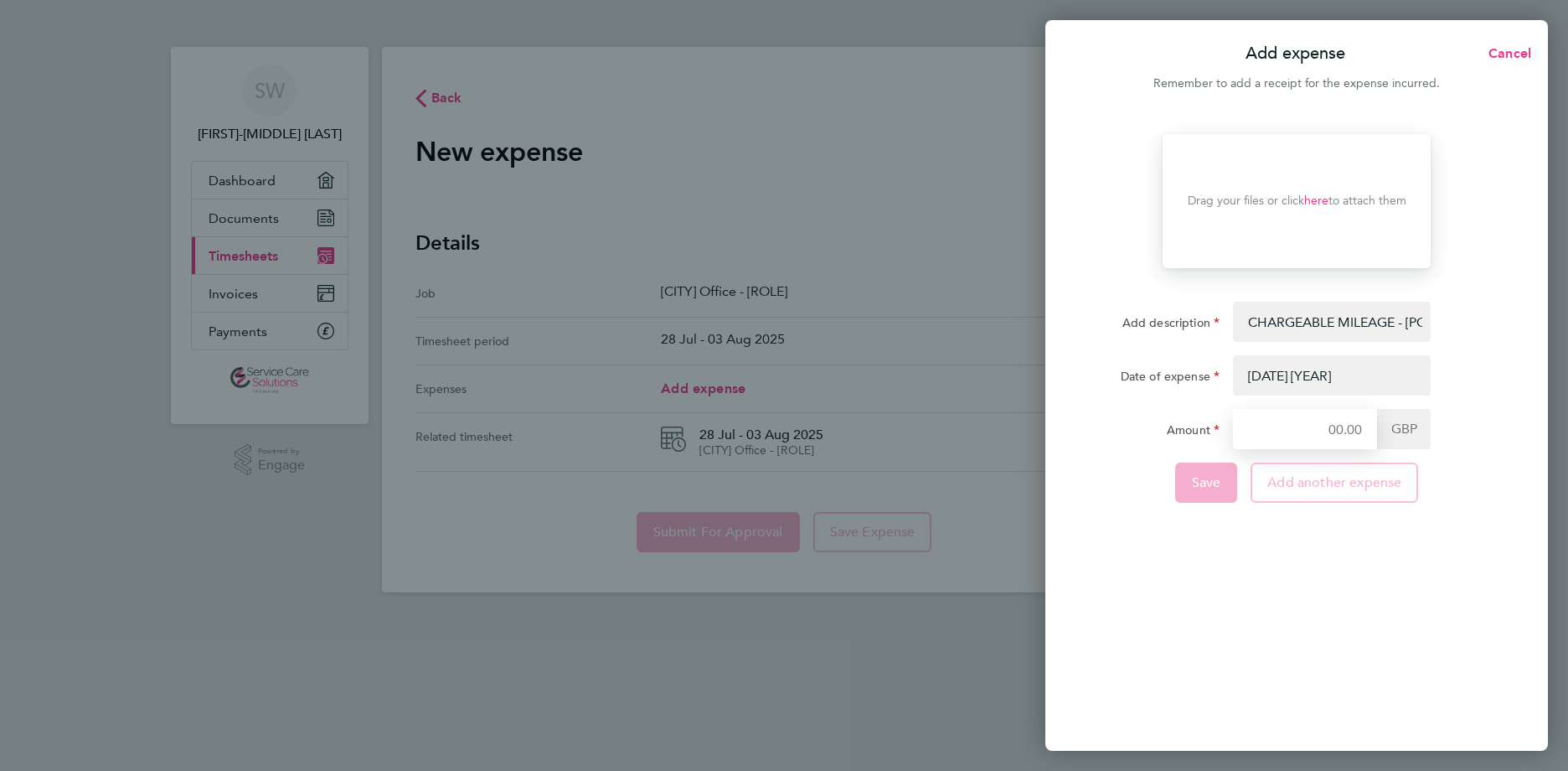 click on "Amount" at bounding box center [1305, 429] 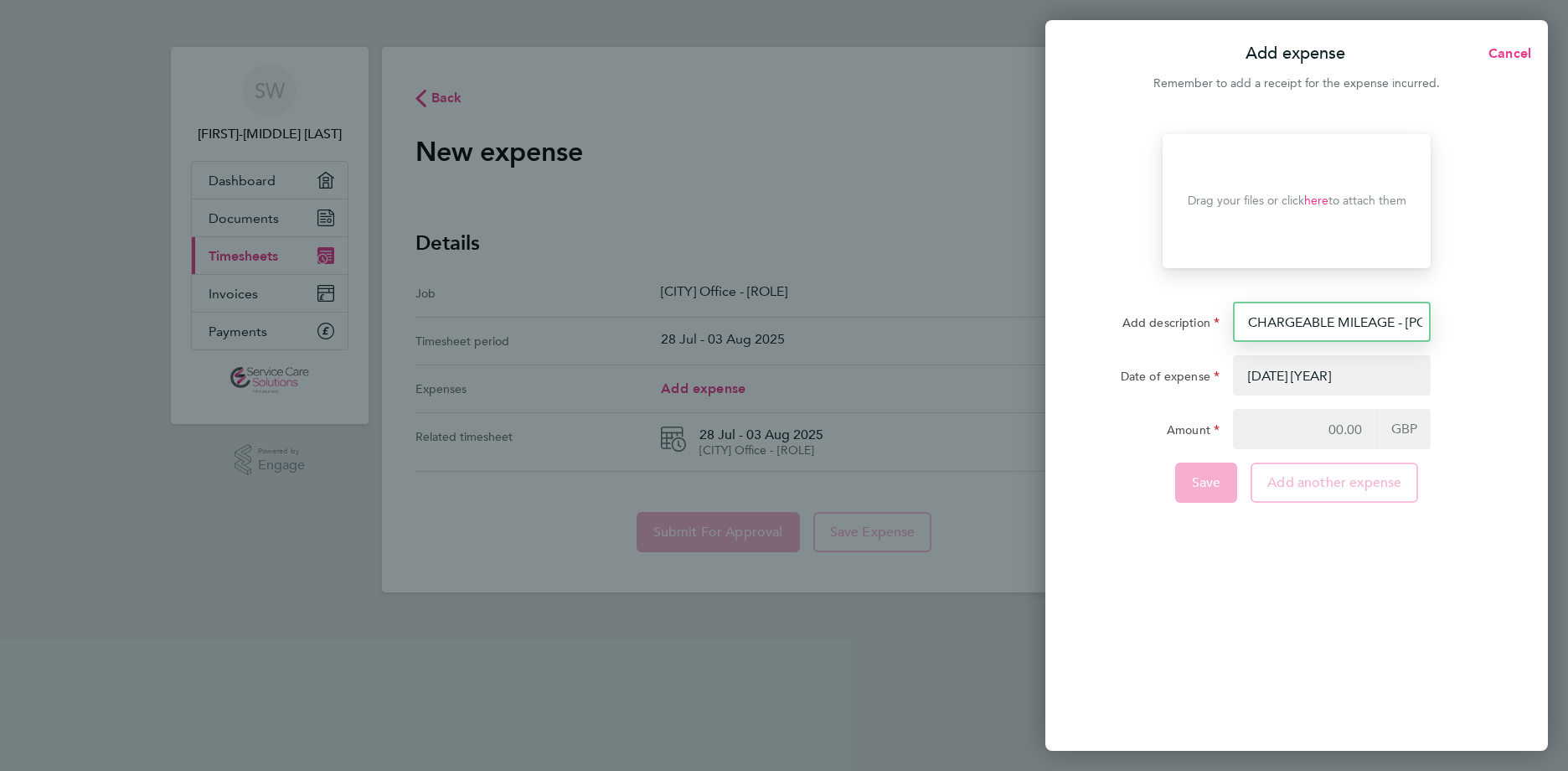 click on "CHARGEABLE MILEAGE - [POSTCODE] TO [POSTCODE]" at bounding box center (1332, 322) 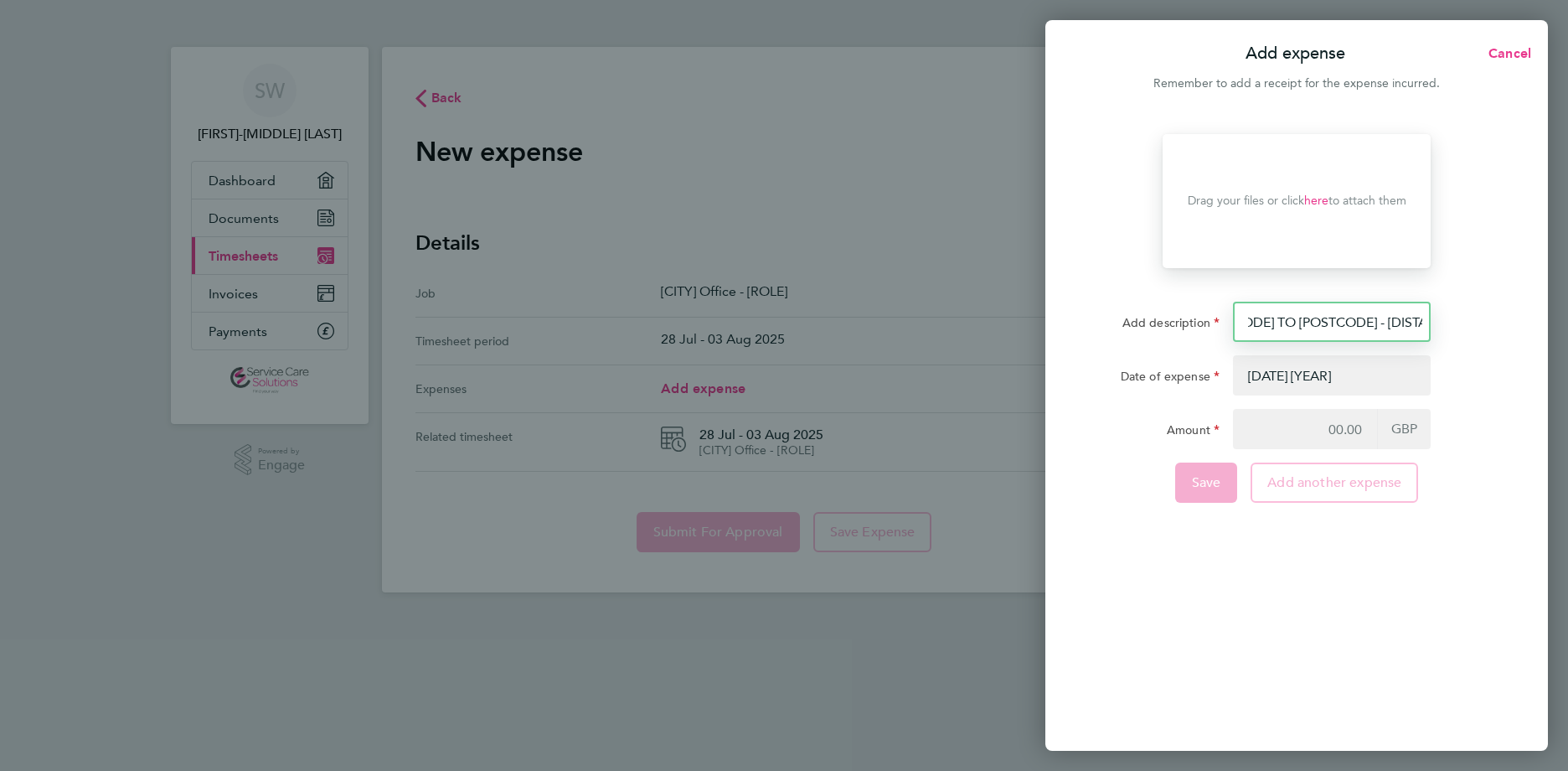 scroll, scrollTop: 0, scrollLeft: 224, axis: horizontal 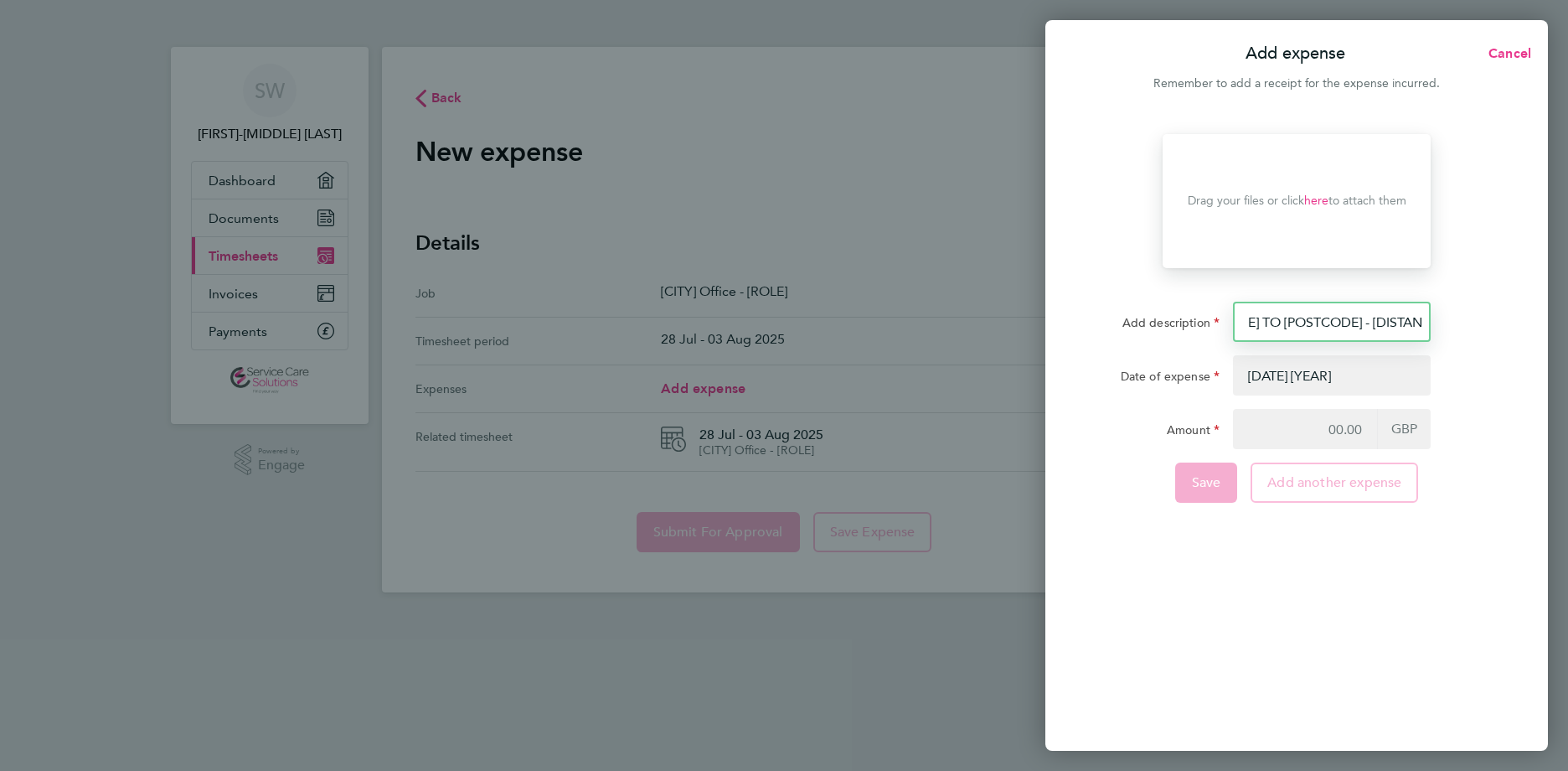 type on "CHARGEABLE MILEAGE - [POSTCODE] TO [POSTCODE] - [DISTANCE] MILES" 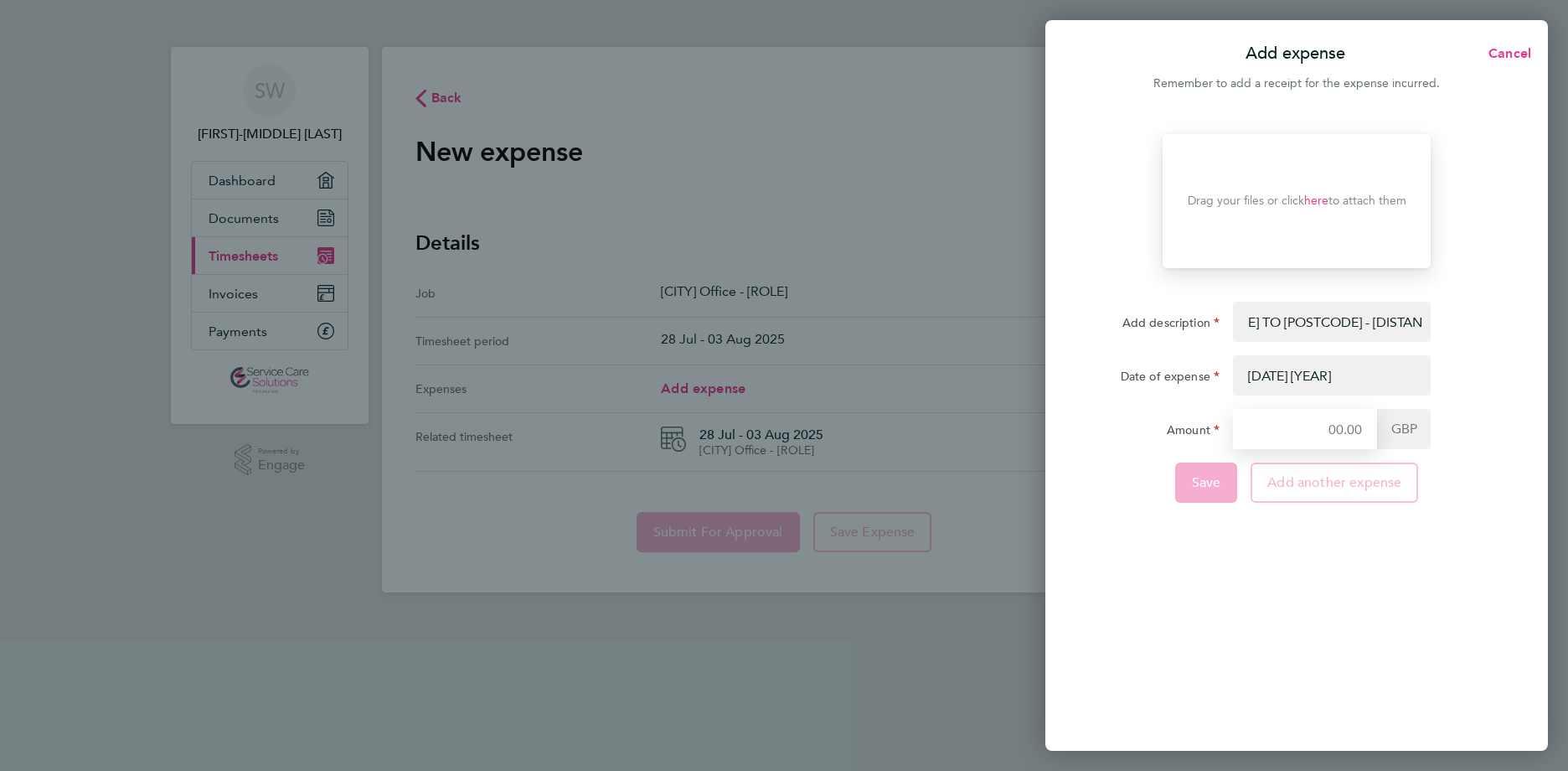 scroll, scrollTop: 0, scrollLeft: 0, axis: both 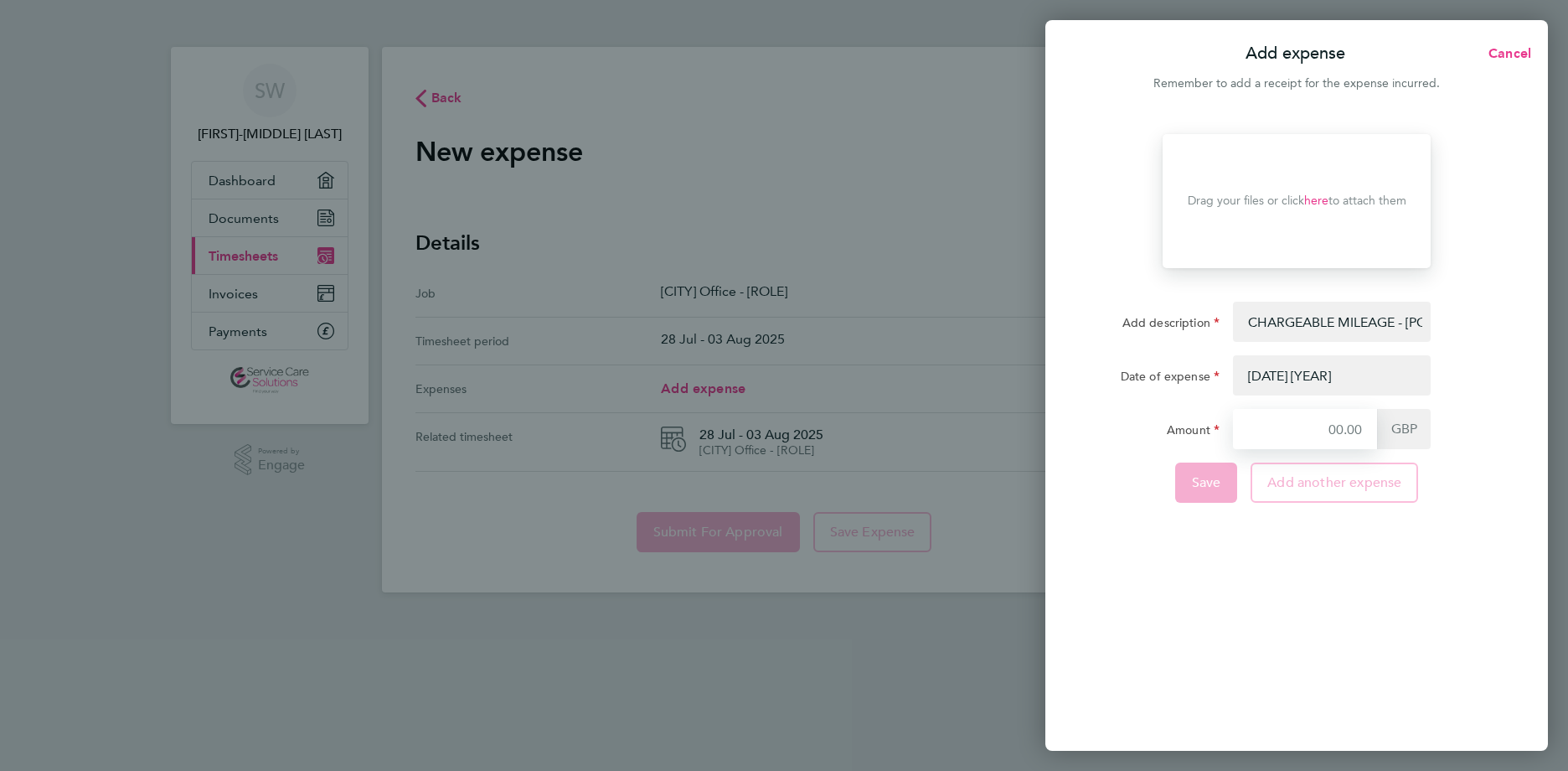 click on "Amount" at bounding box center (1305, 429) 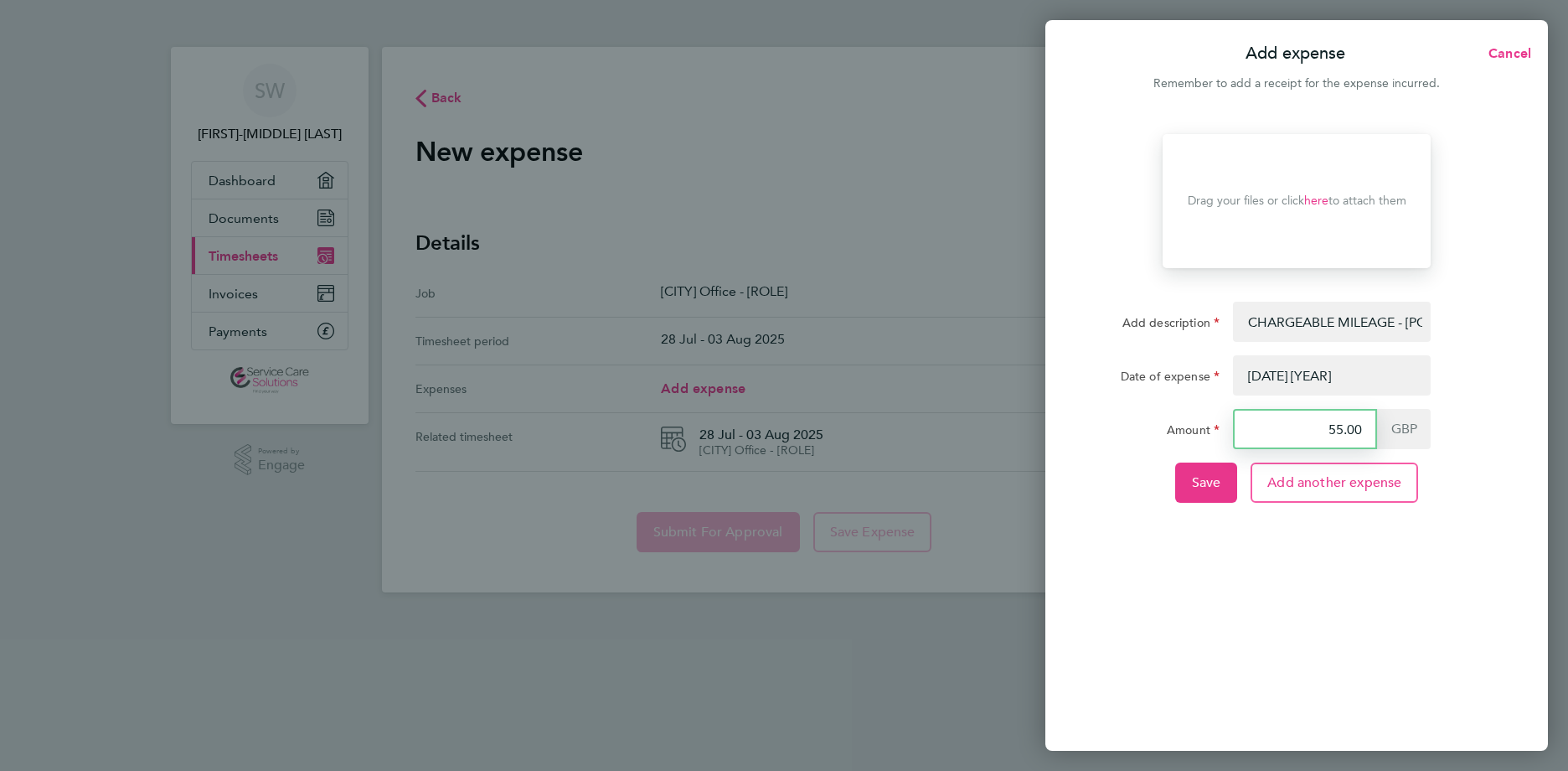 type on "55.00" 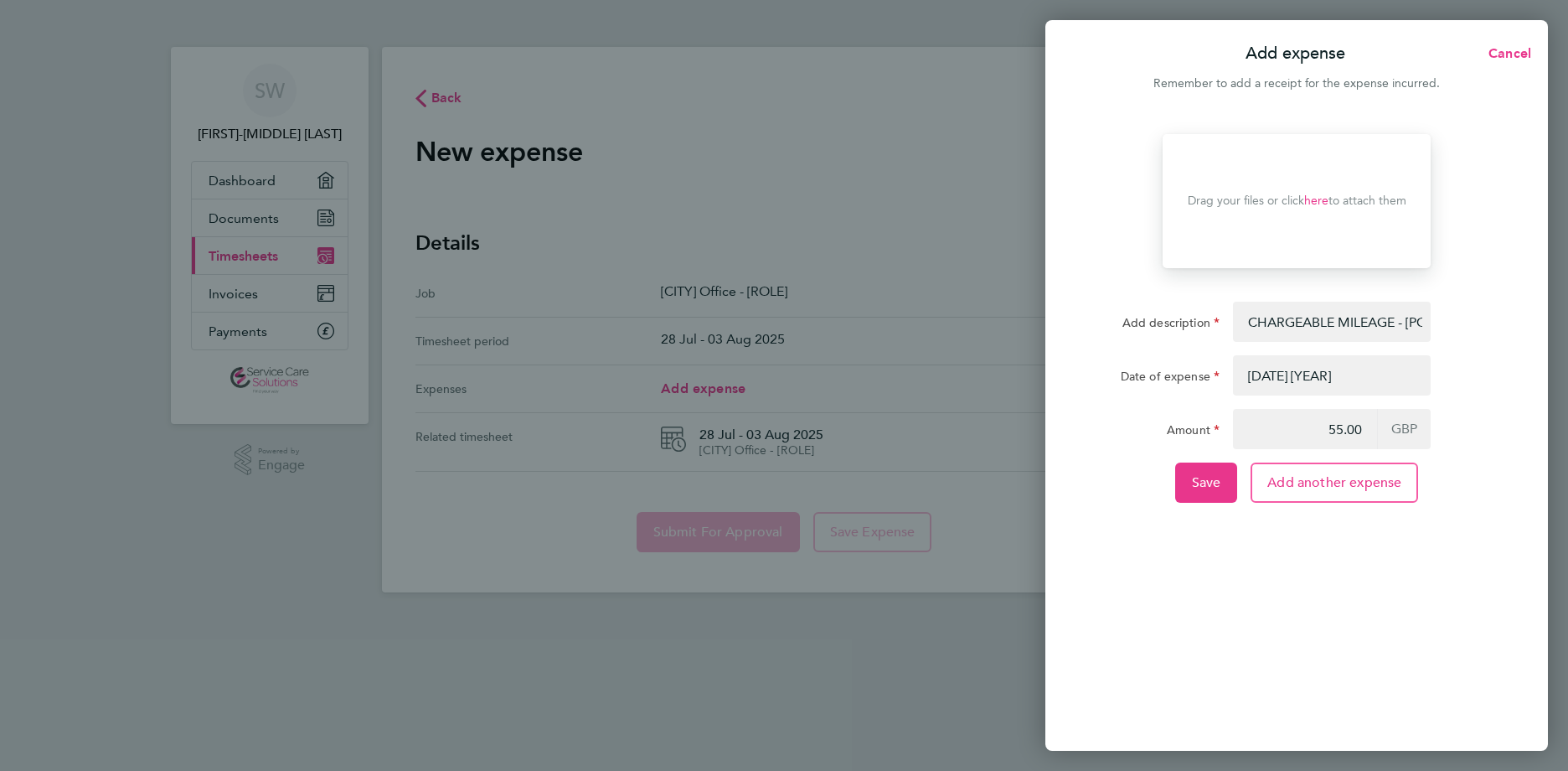 click on "Drop your files here  Supported files: JPG, JPEG, PNG or PDF  Drag your files or click  here  to attach them  Add description CHARGEABLE MILEAGE - [POSTCODE] TO [POSTCODE] - [DISTANCE] MILES Date of expense [DATE] [YEAR] Amount [AMOUNT]  GBP   Save   Add another expense" 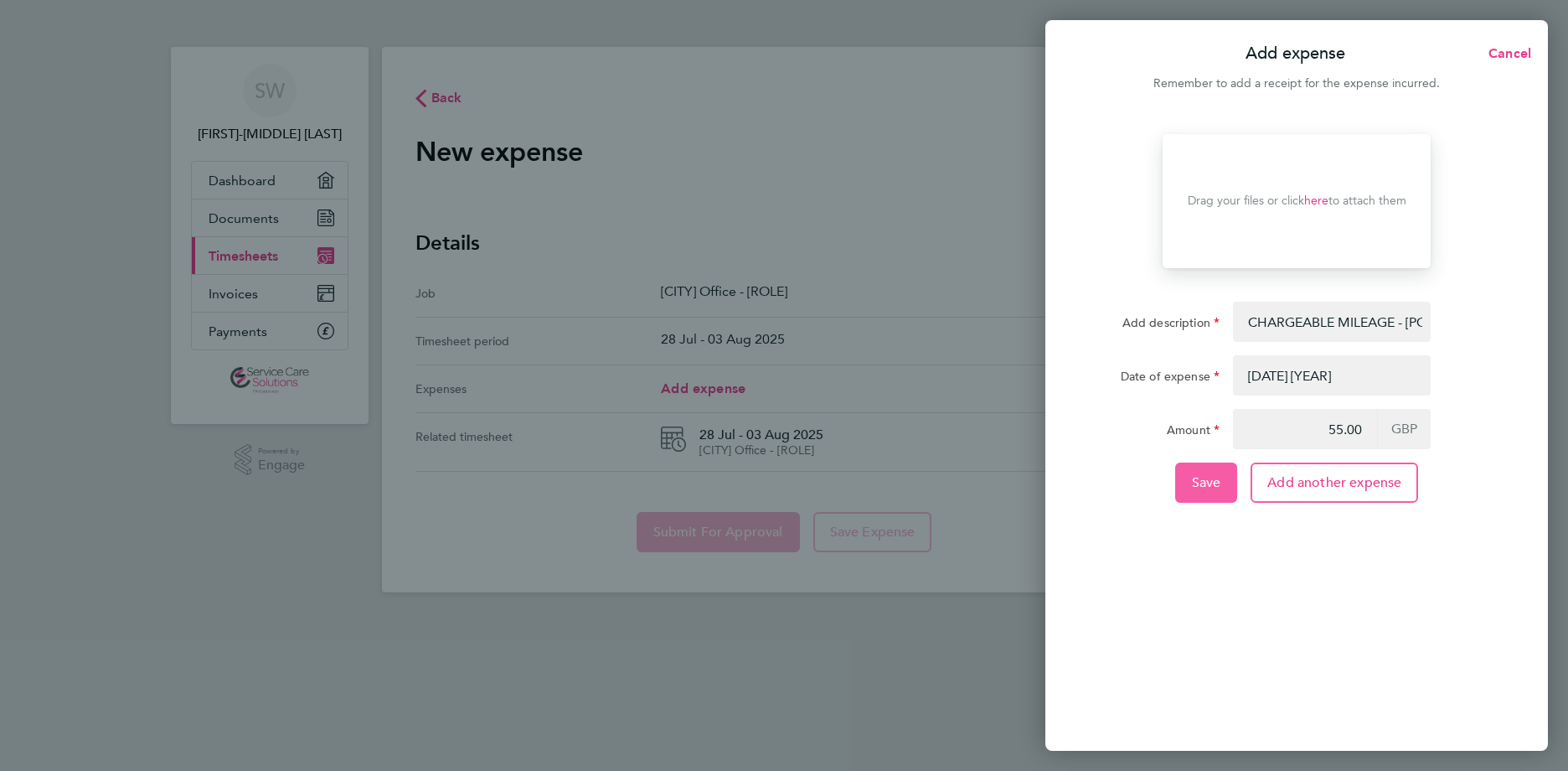 click on "Save" 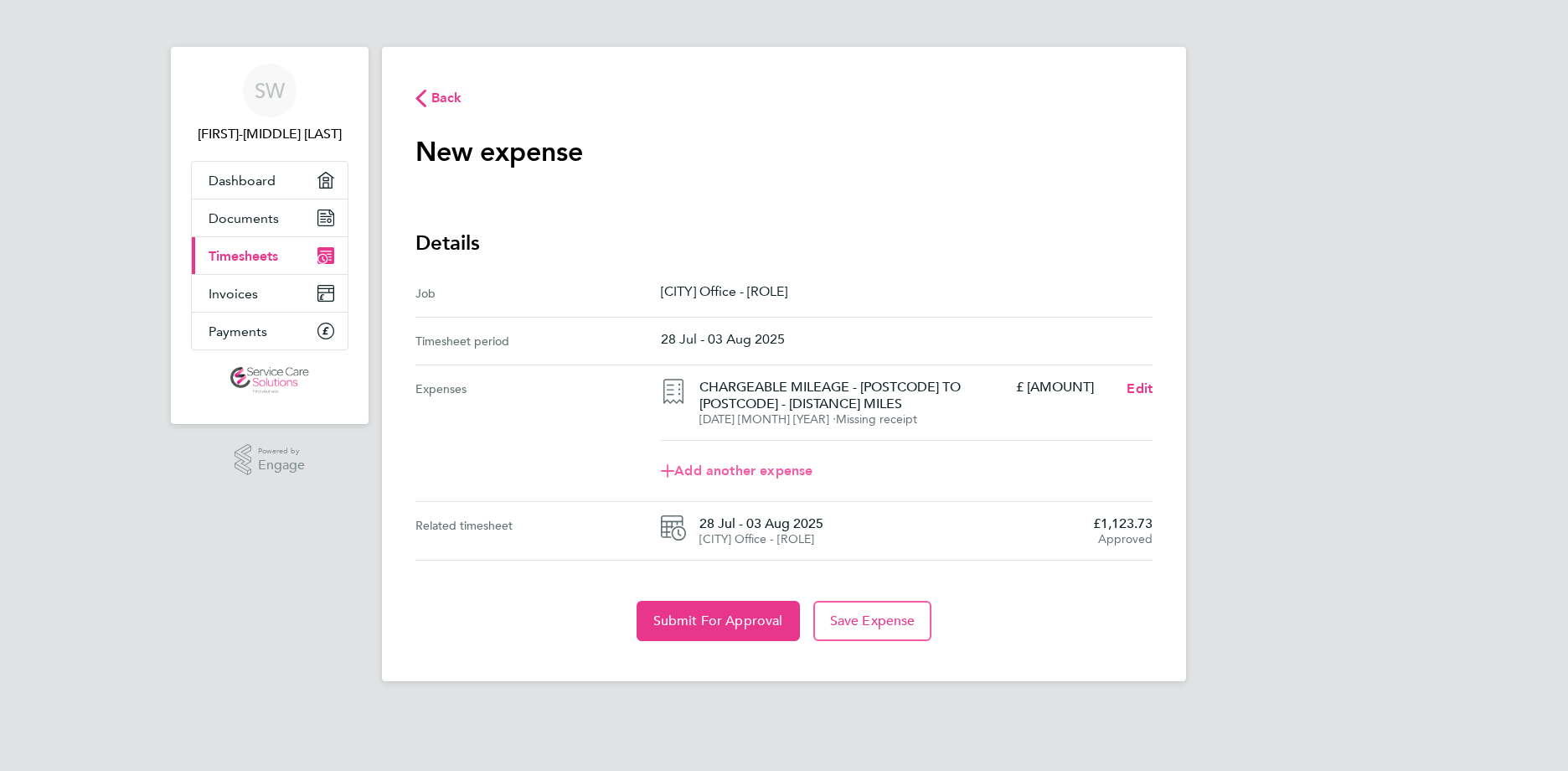 click 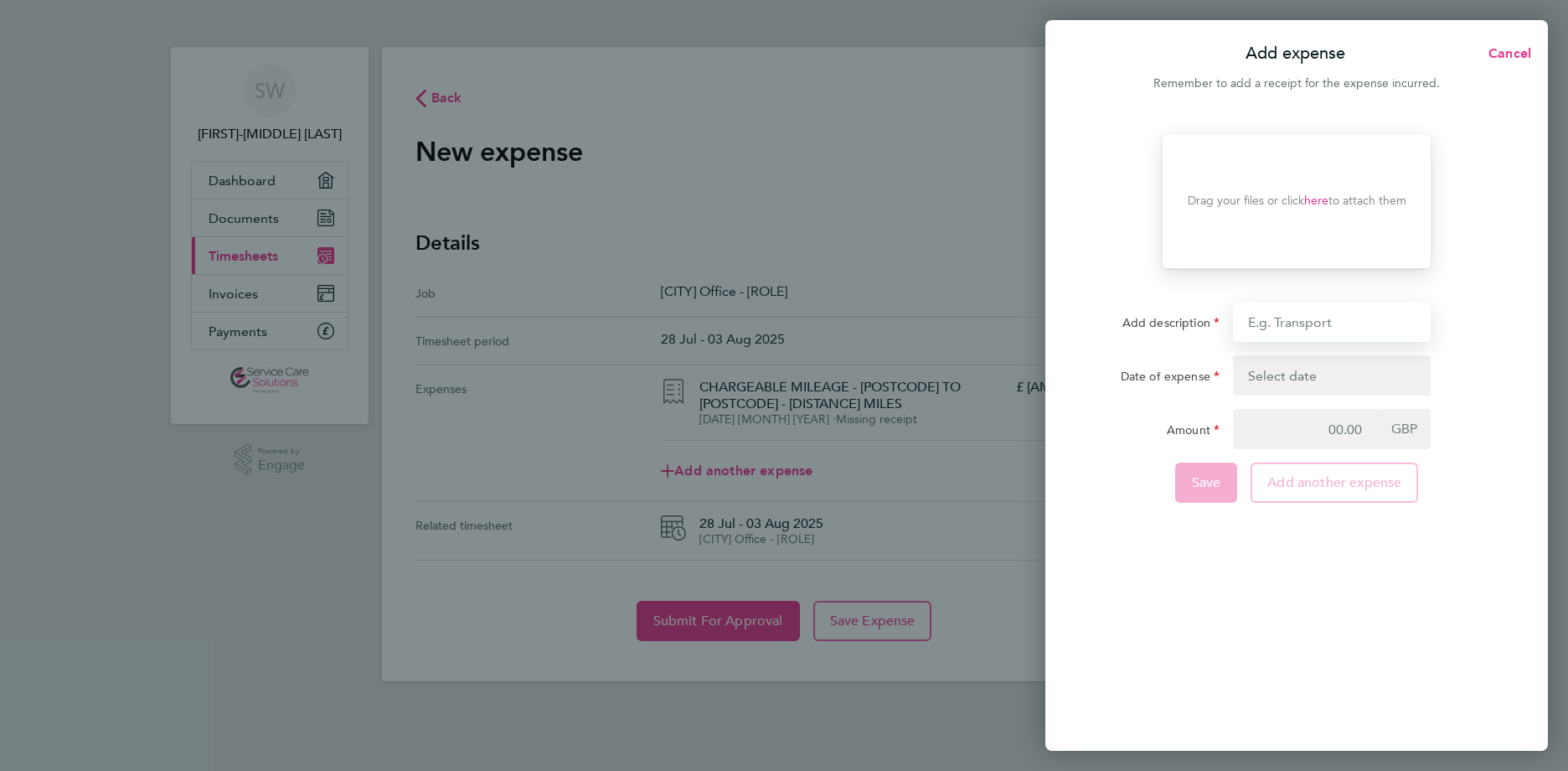 click on "Add description" at bounding box center (1332, 322) 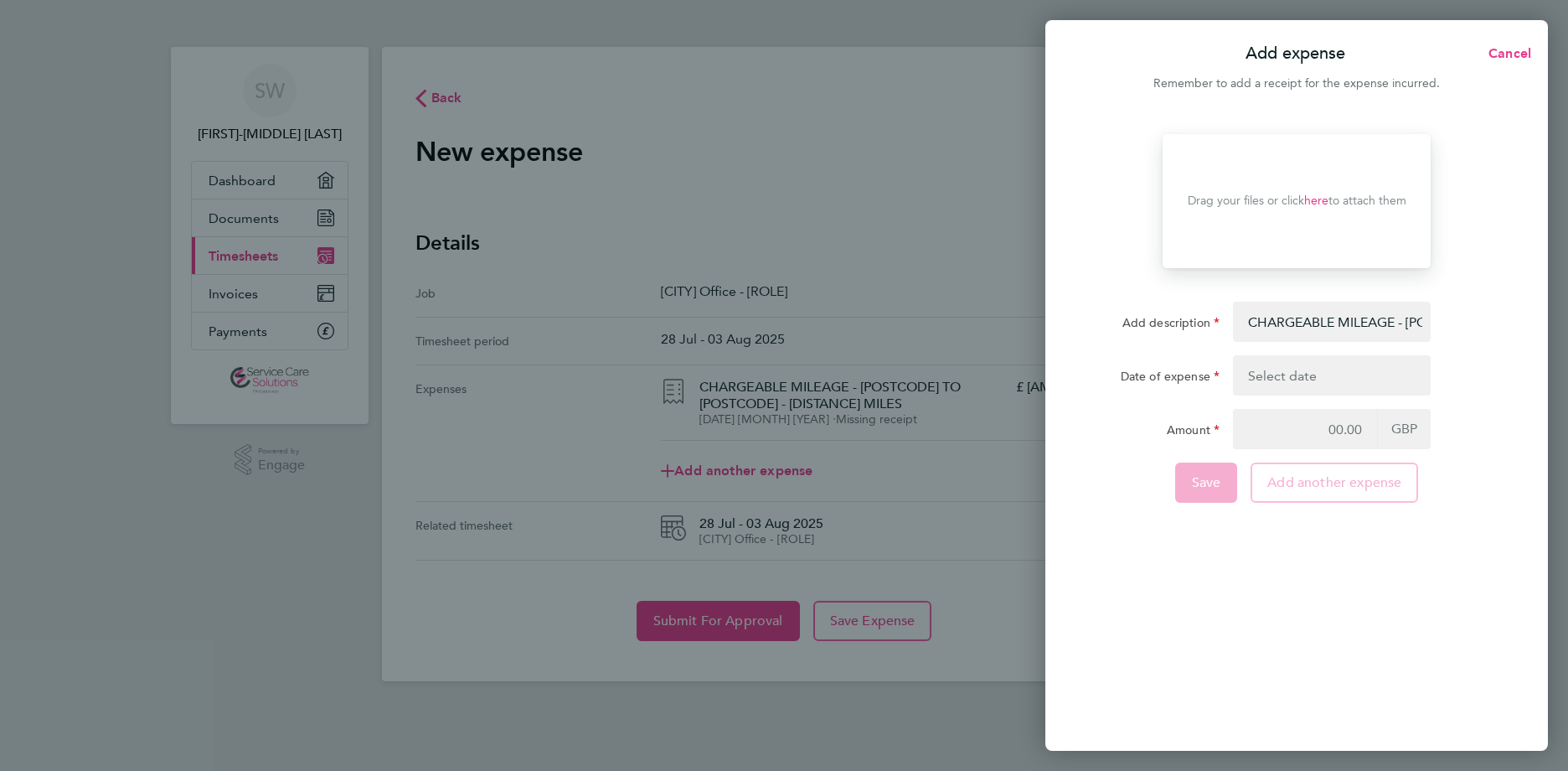 click 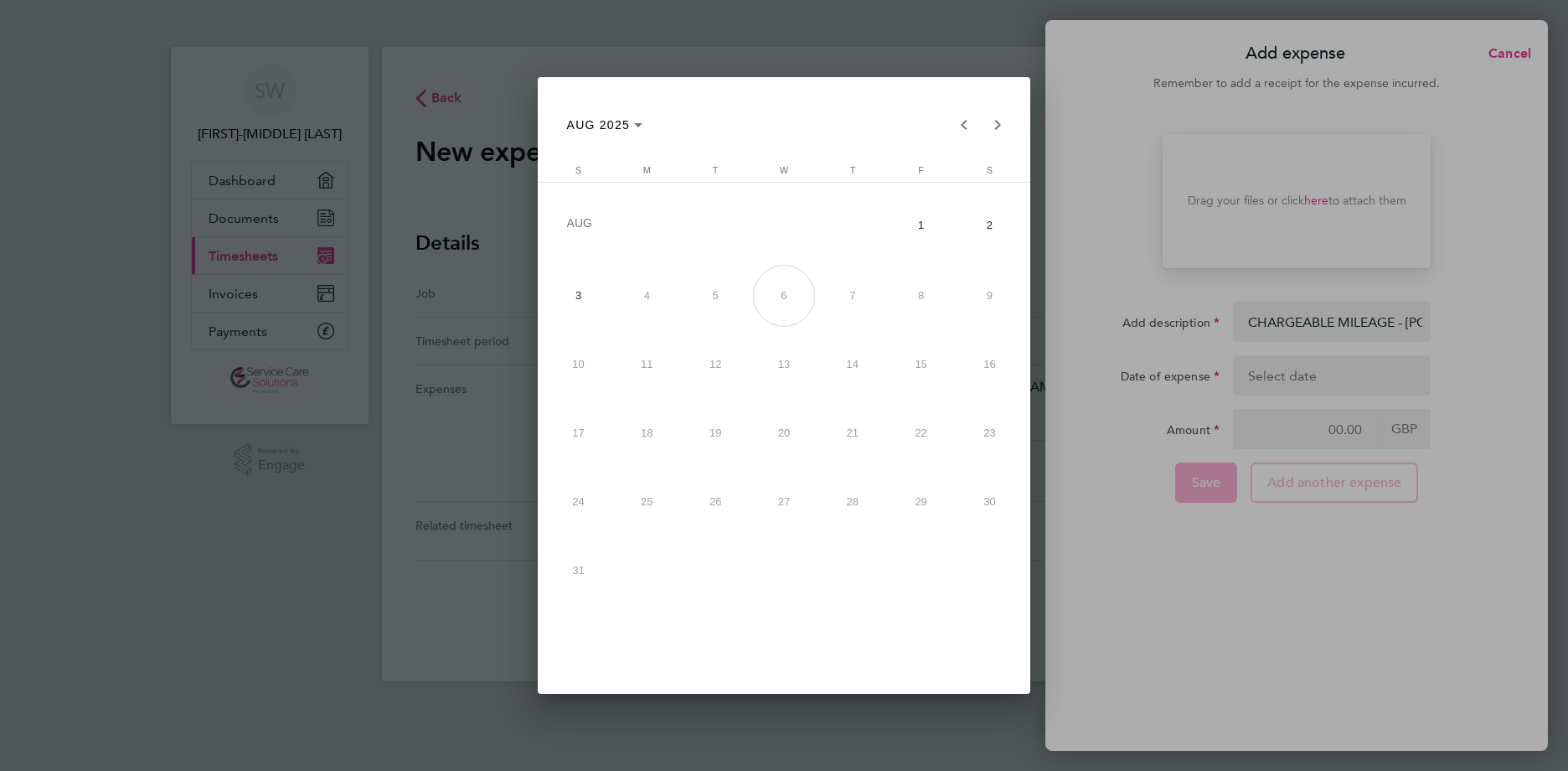click on "1" at bounding box center (921, 225) 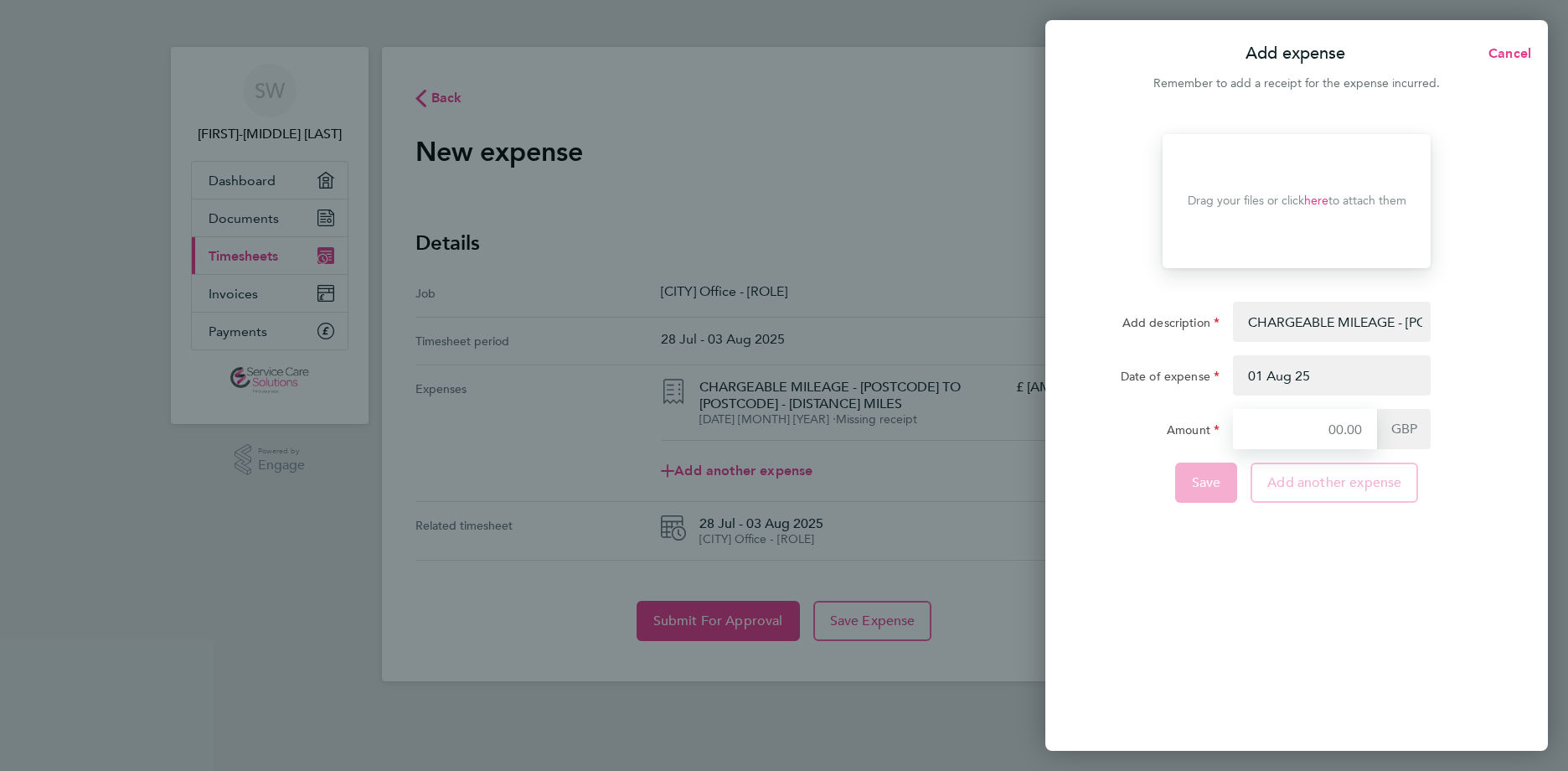 click on "Amount" at bounding box center [1305, 429] 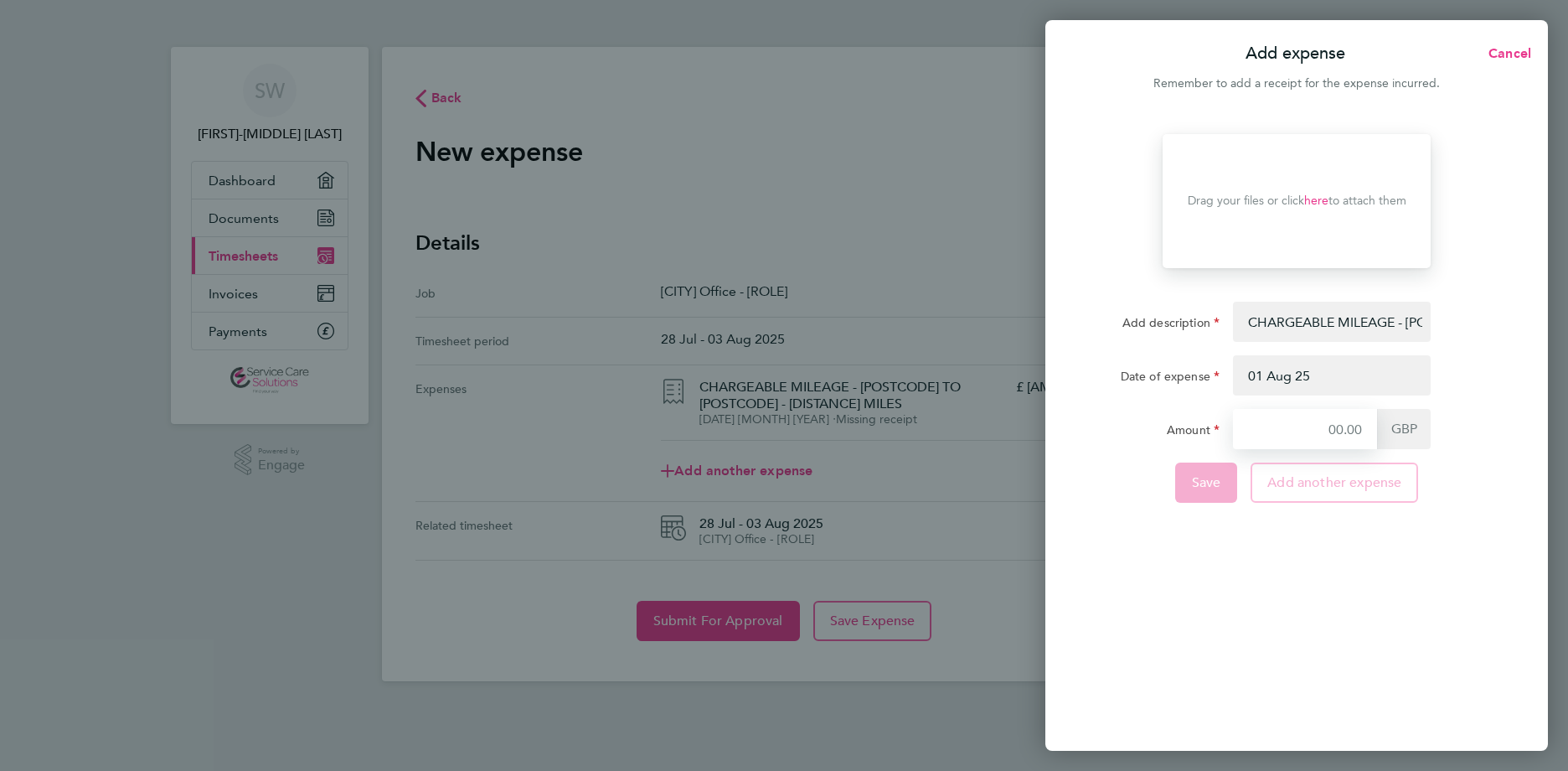 type on "65.52" 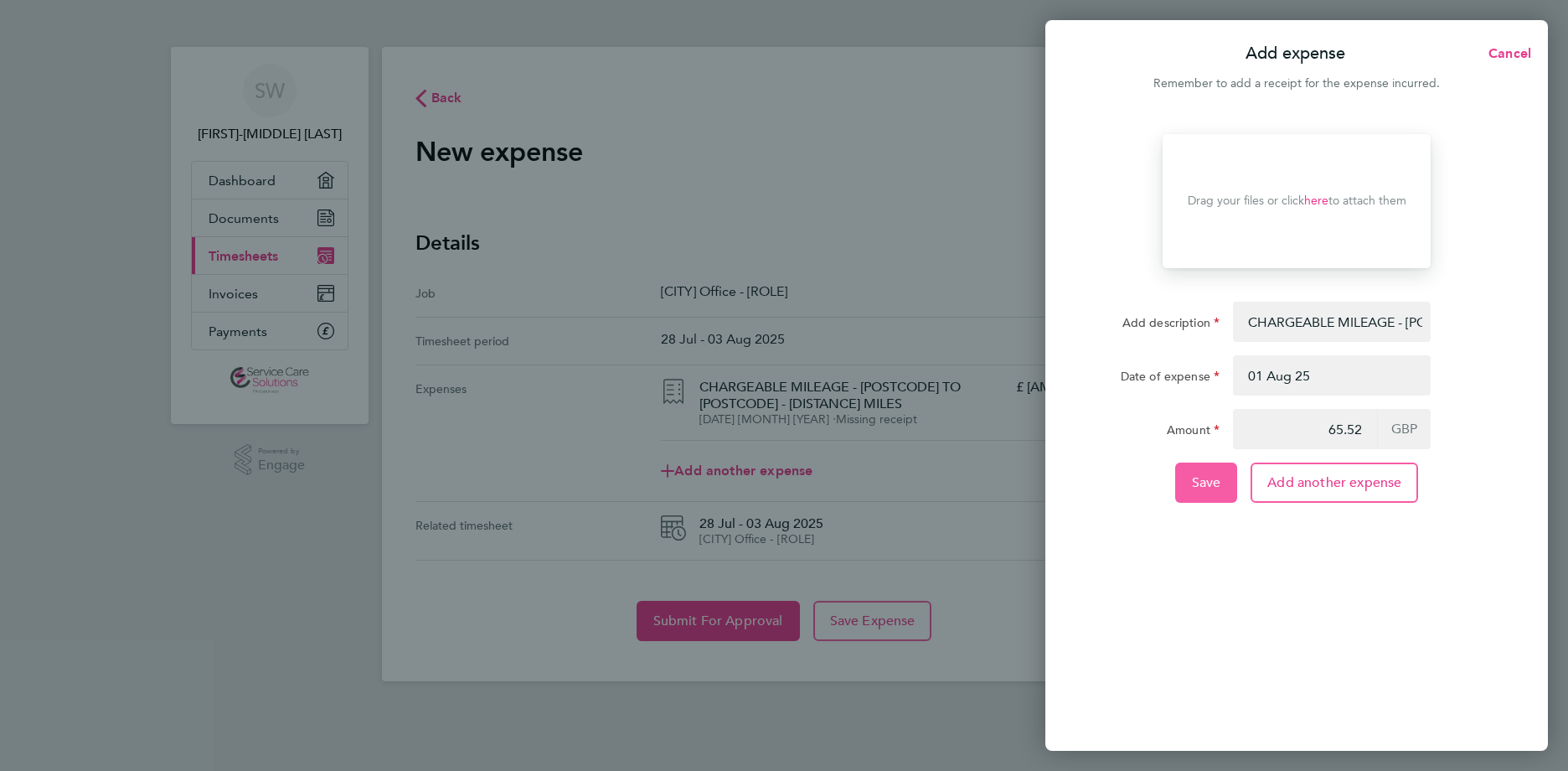 click on "Save" 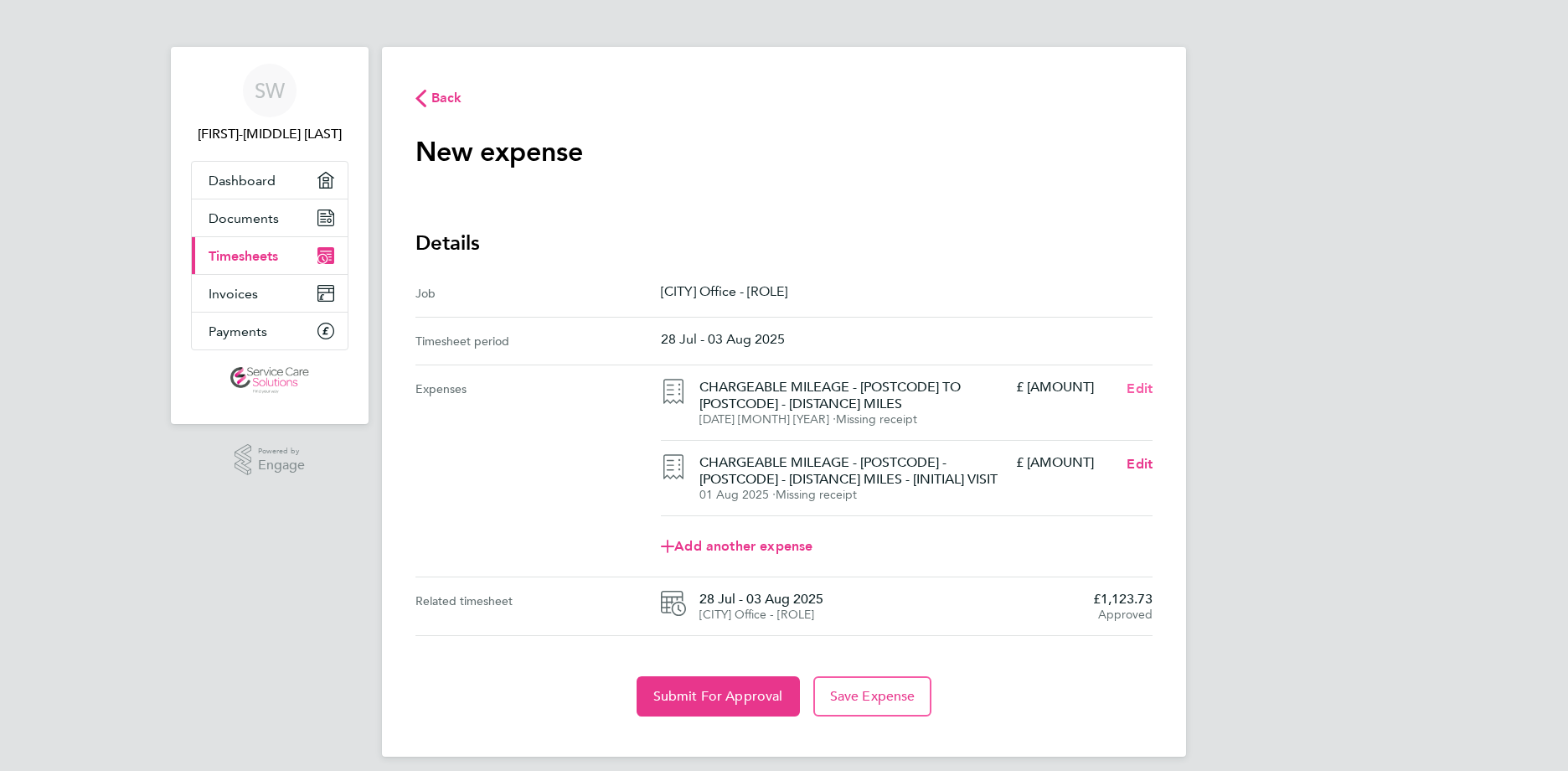 click on "Edit" at bounding box center (1139, 388) 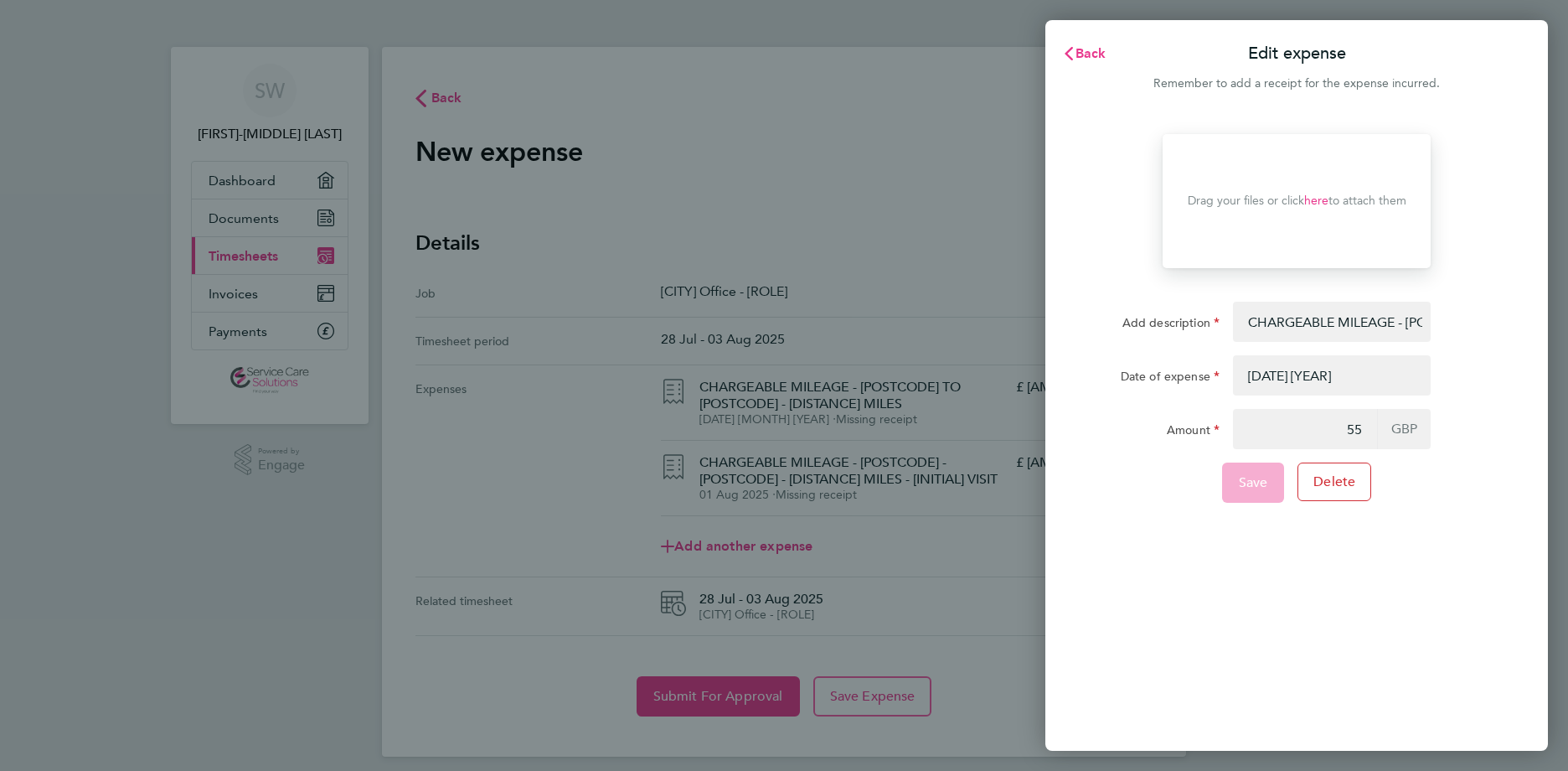 click on "Back  Edit expense   Remember to add a receipt for the expense incurred.
Drop your files here  Supported files: JPG, JPEG, PNG or PDF  Drag your files or click  here  to attach them  Add description CHARGEABLE MILEAGE - [POSTCODE] TO [POSTCODE] - [DISTANCE] MILES Date of expense [DATE] [YEAR] Amount [AMOUNT]  GBP   Save   Delete" 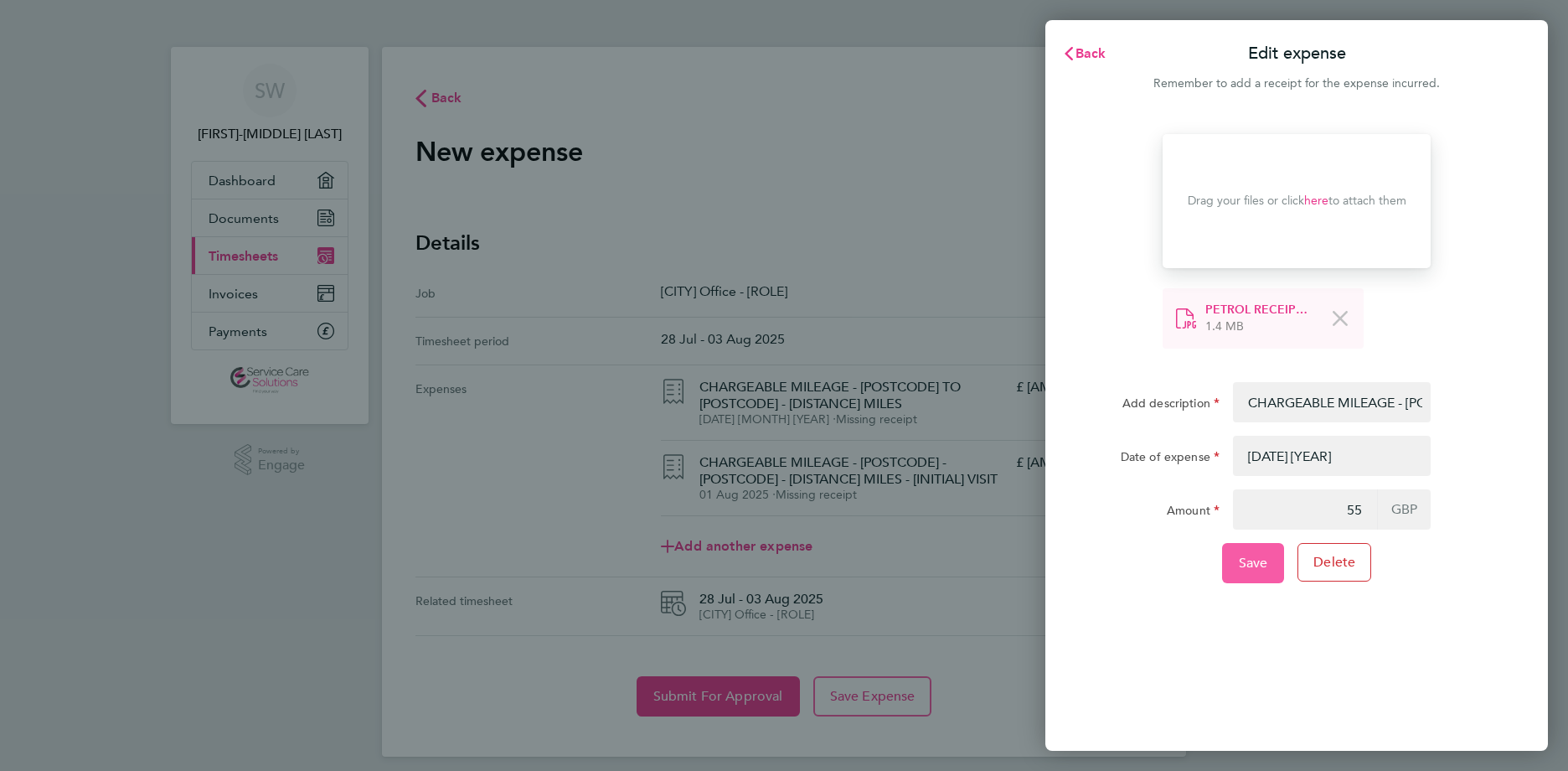 click on "Save" 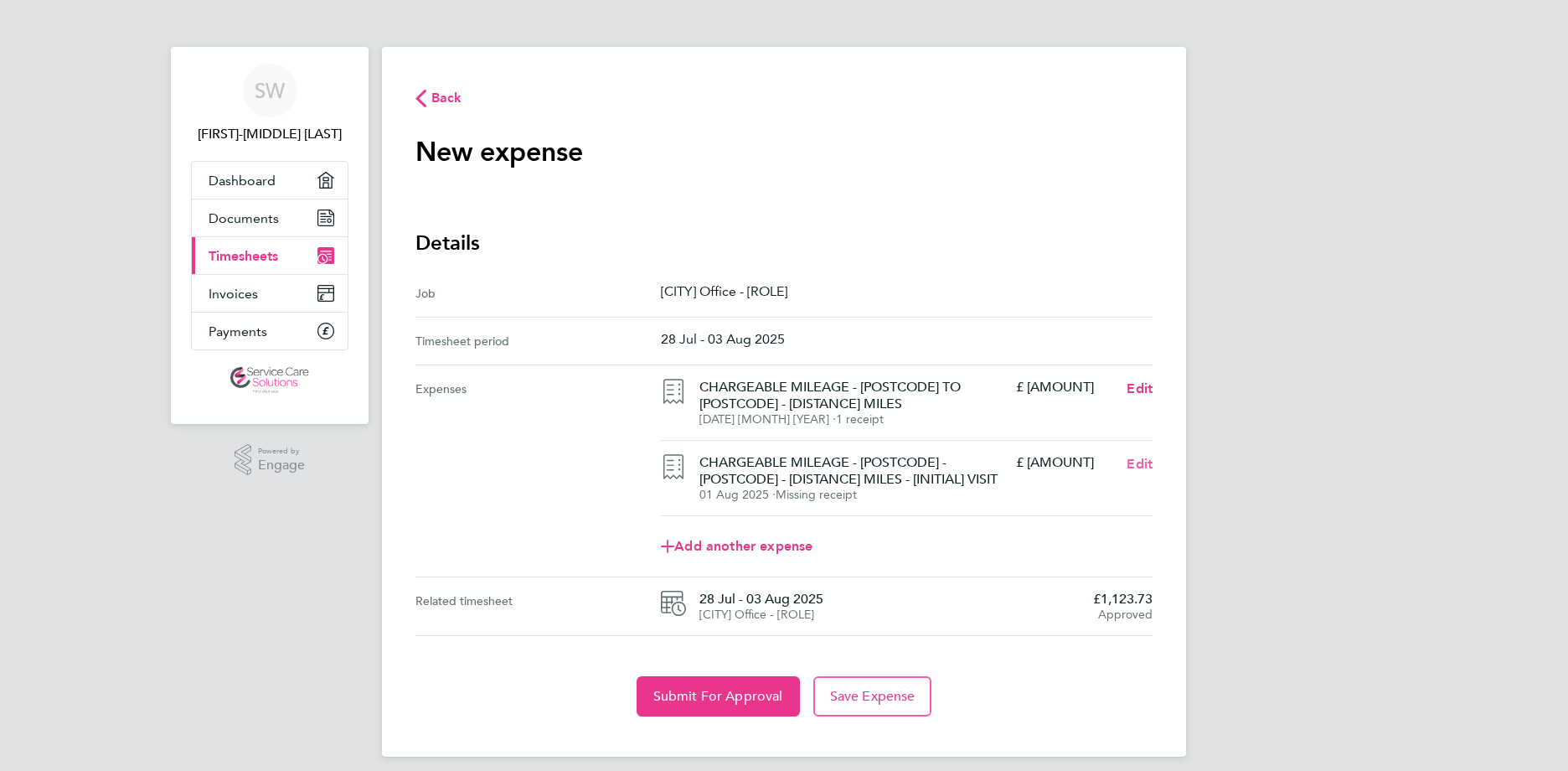 click on "Edit" at bounding box center (1139, 463) 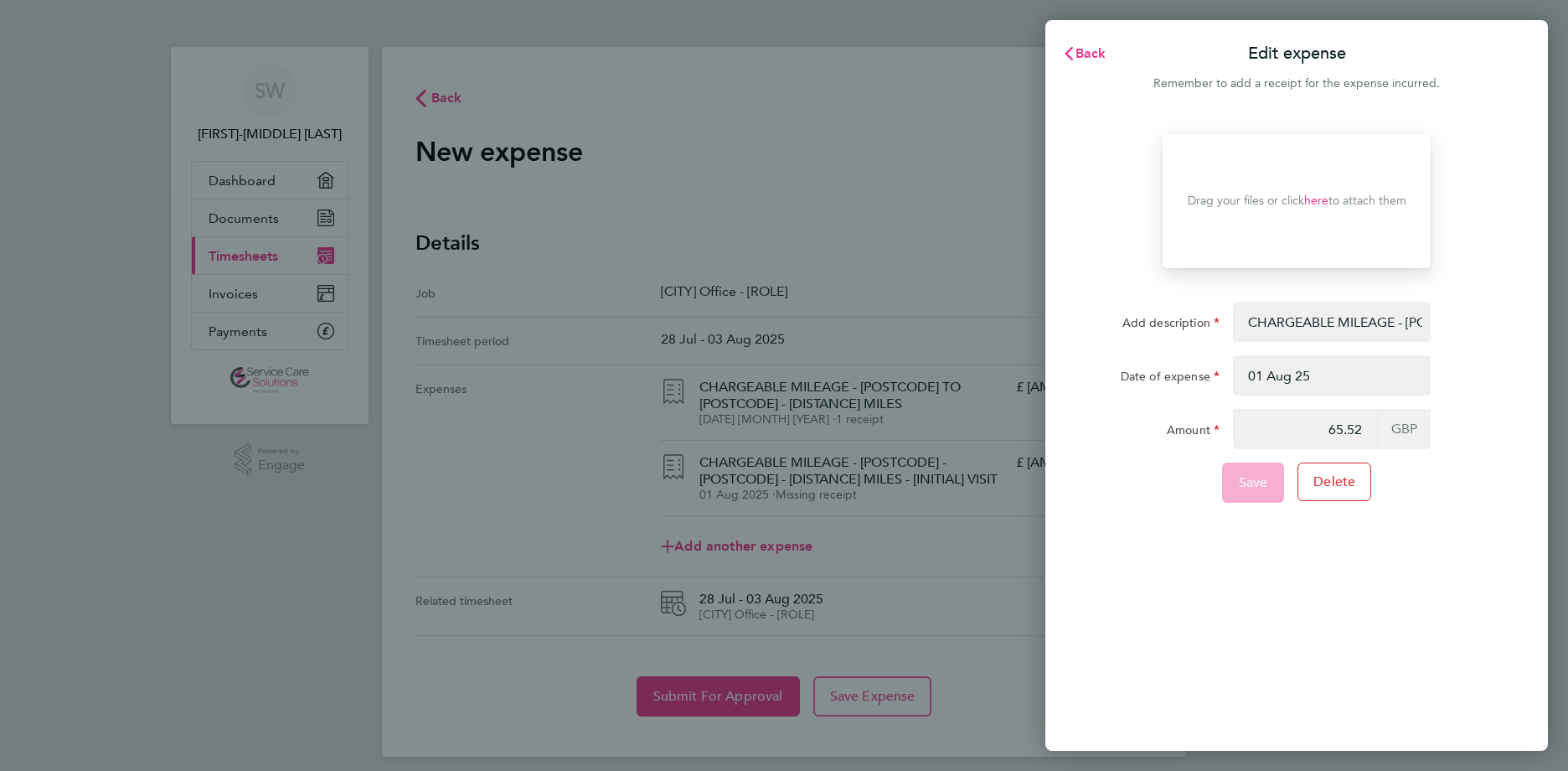click on "here" 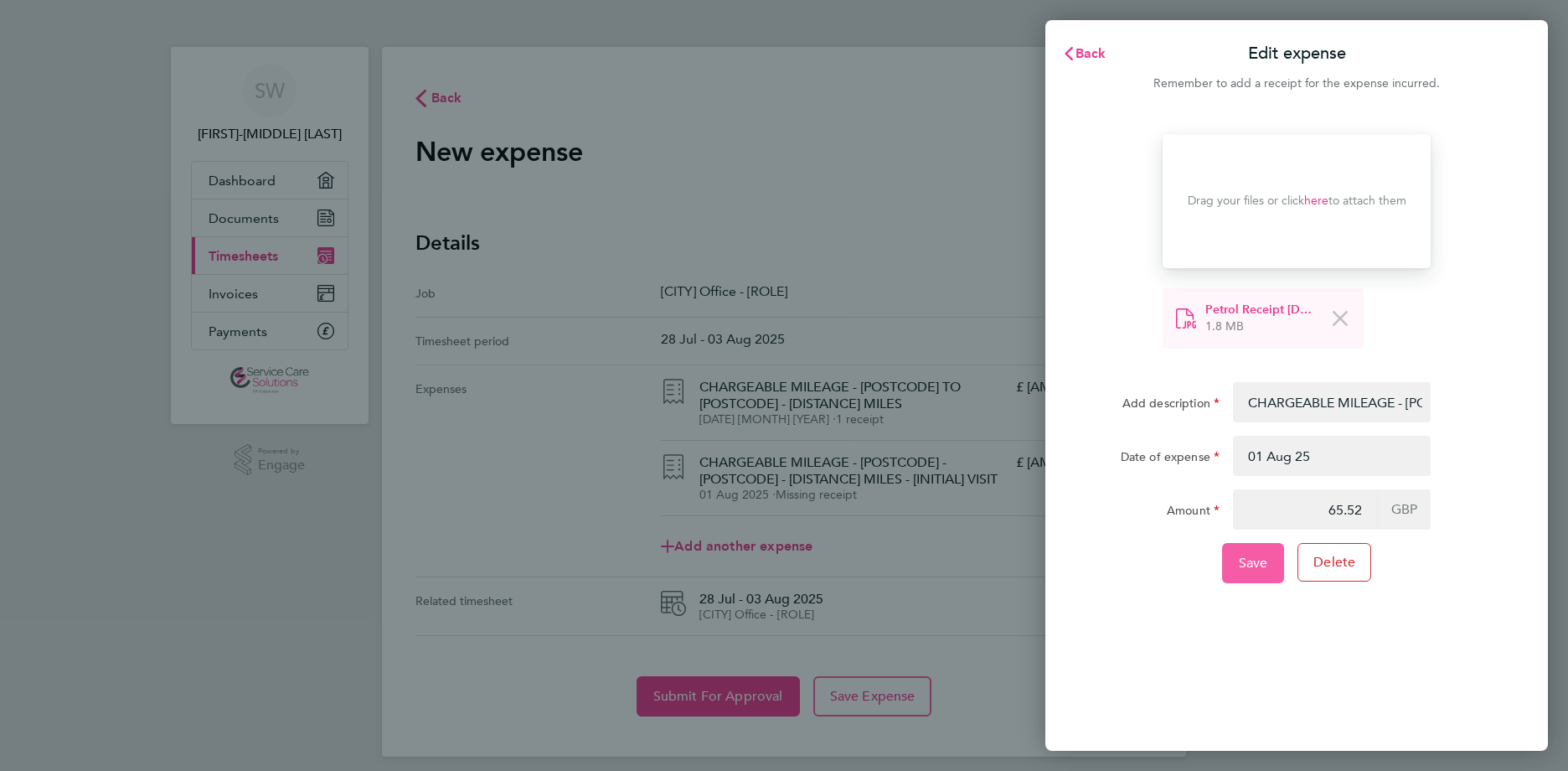 drag, startPoint x: 1237, startPoint y: 559, endPoint x: 1181, endPoint y: 543, distance: 58.240879 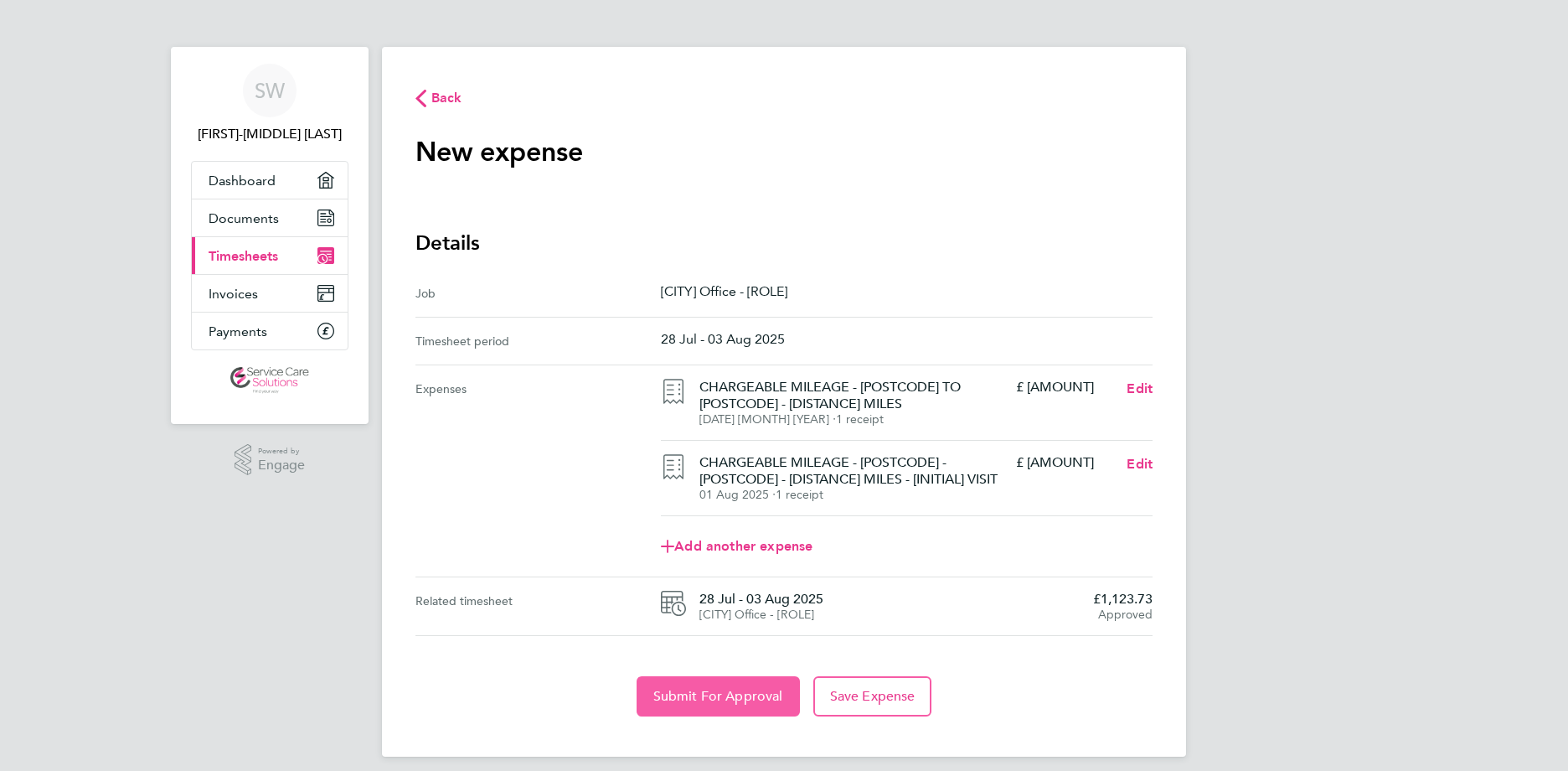 click on "Submit For Approval" 